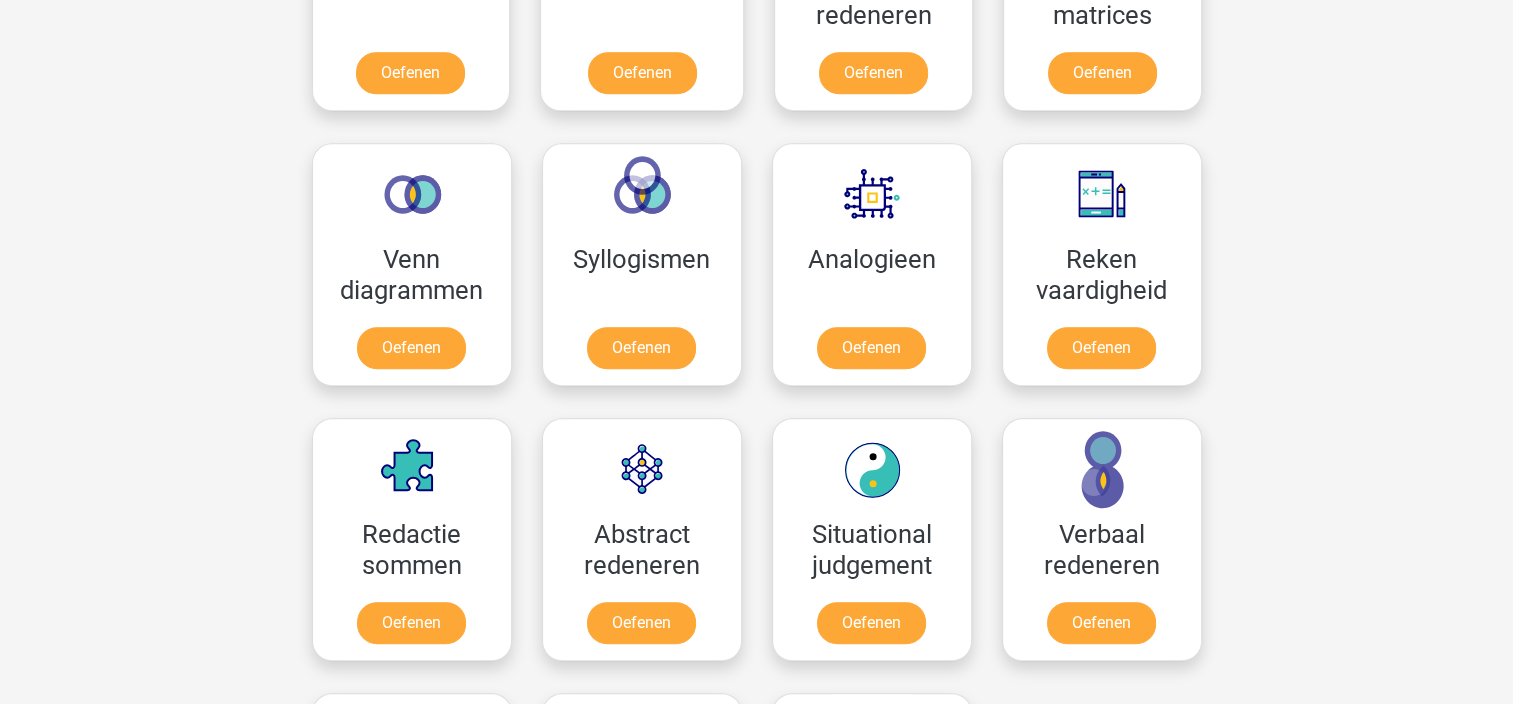 scroll, scrollTop: 900, scrollLeft: 0, axis: vertical 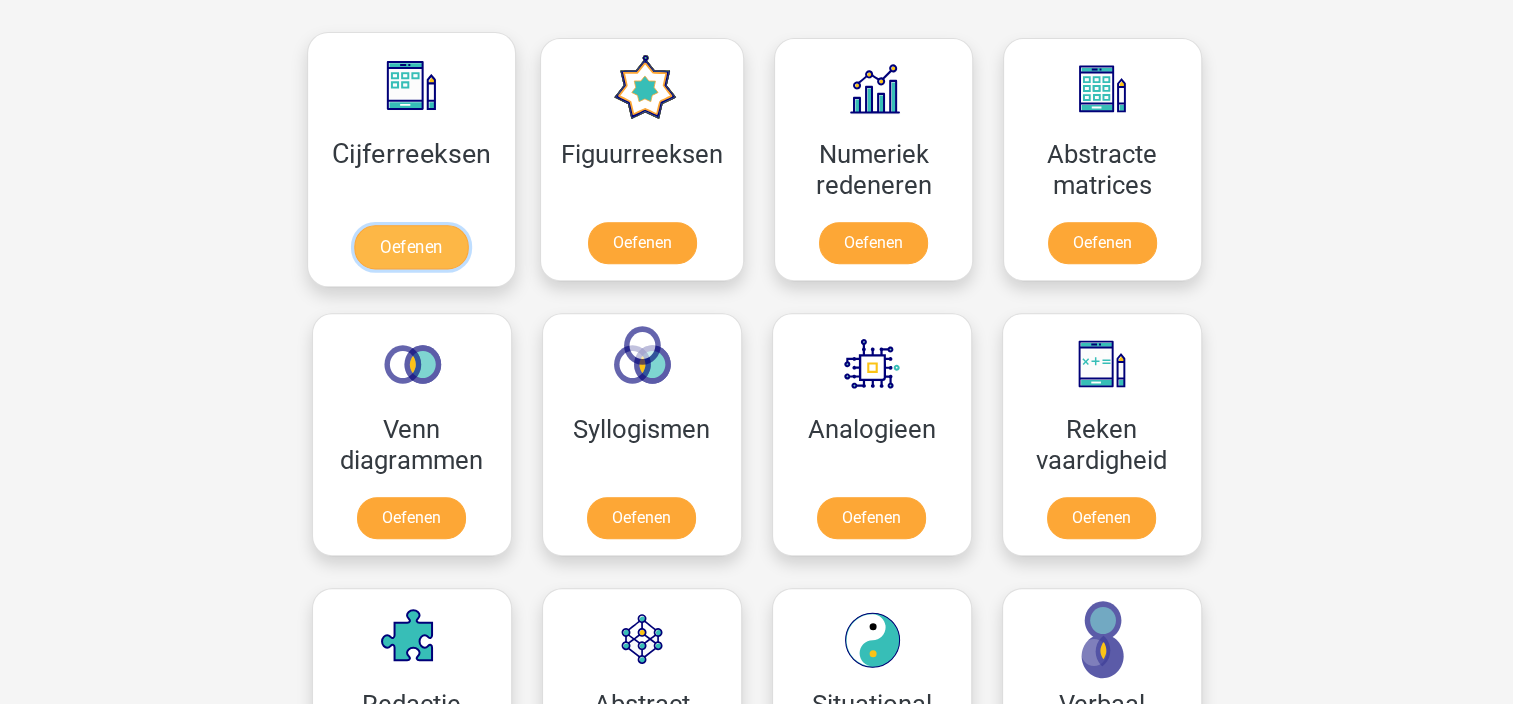 click on "Oefenen" at bounding box center [411, 247] 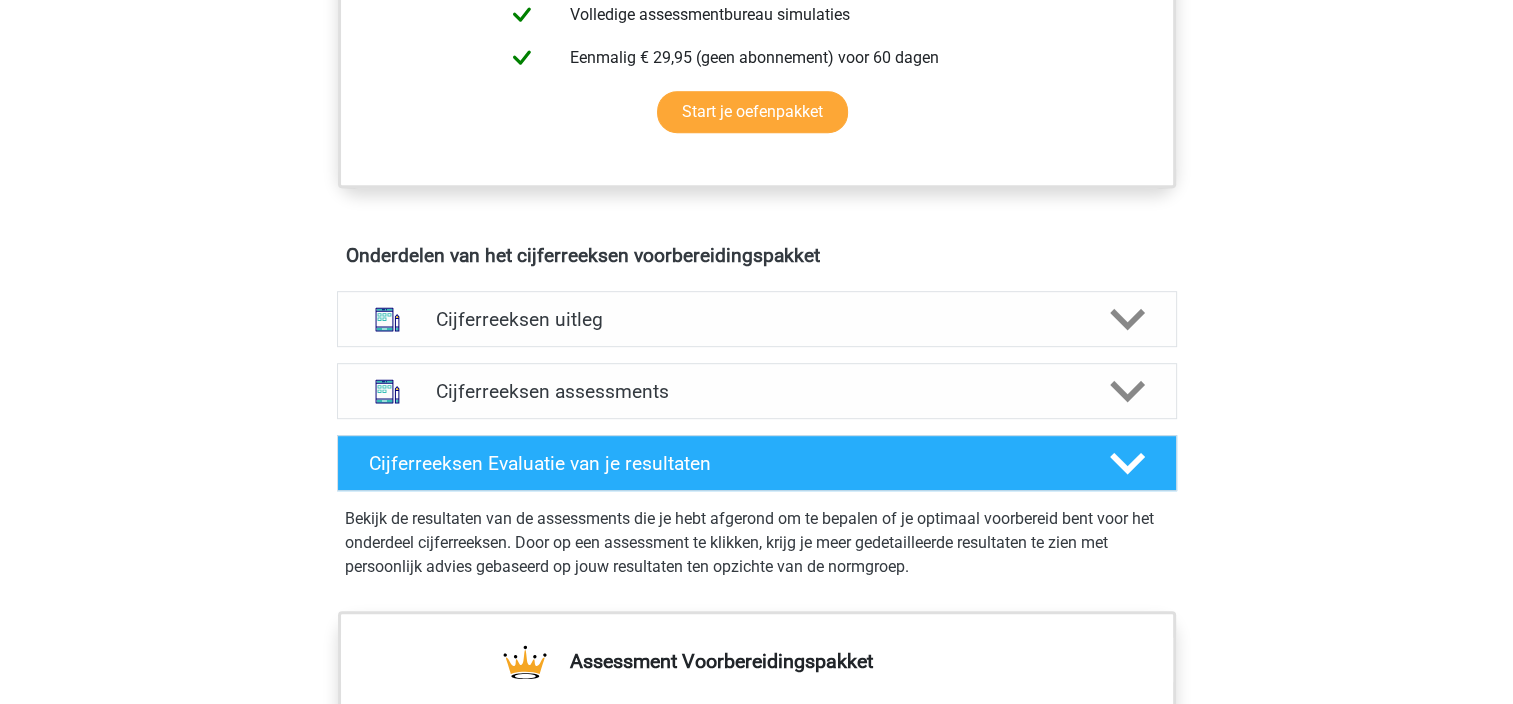 scroll, scrollTop: 1000, scrollLeft: 0, axis: vertical 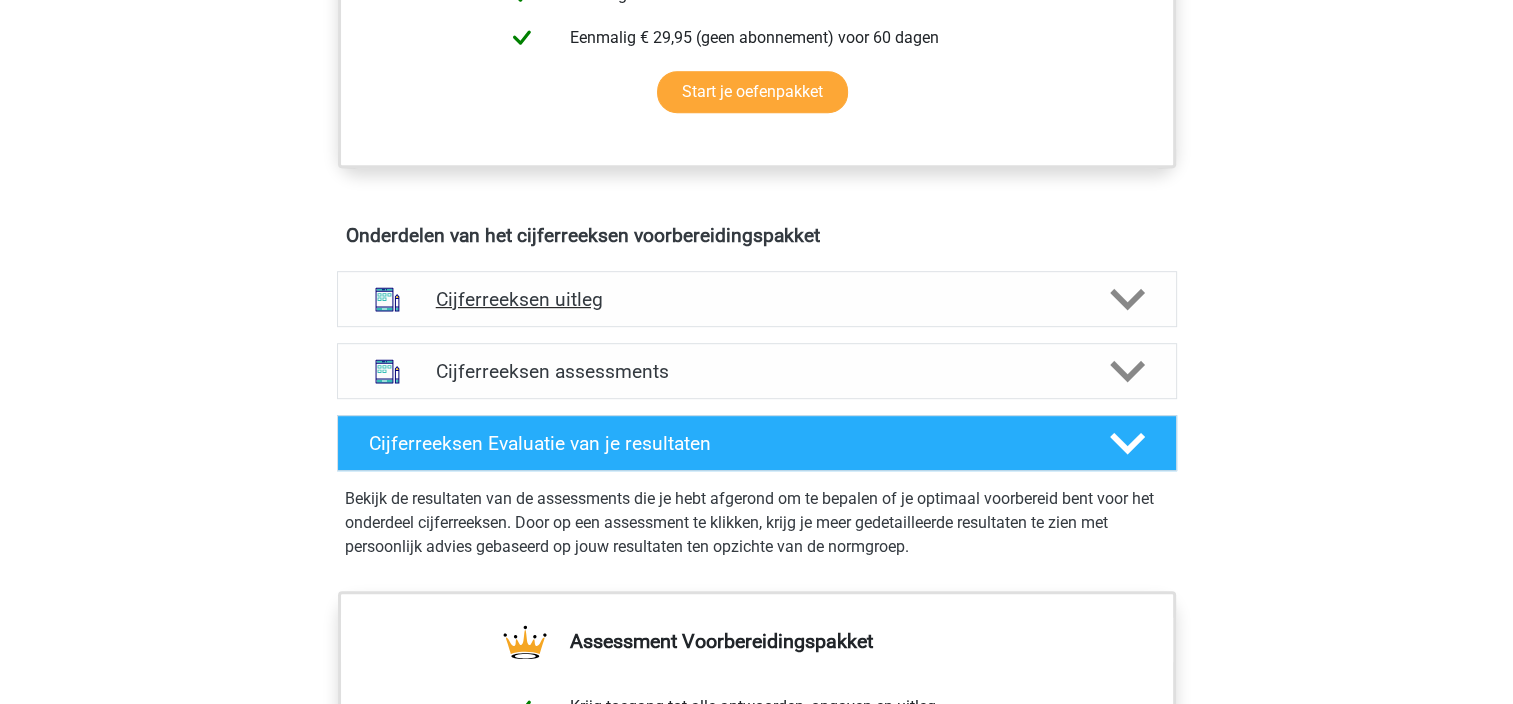 click on "Cijferreeksen uitleg" at bounding box center [757, 299] 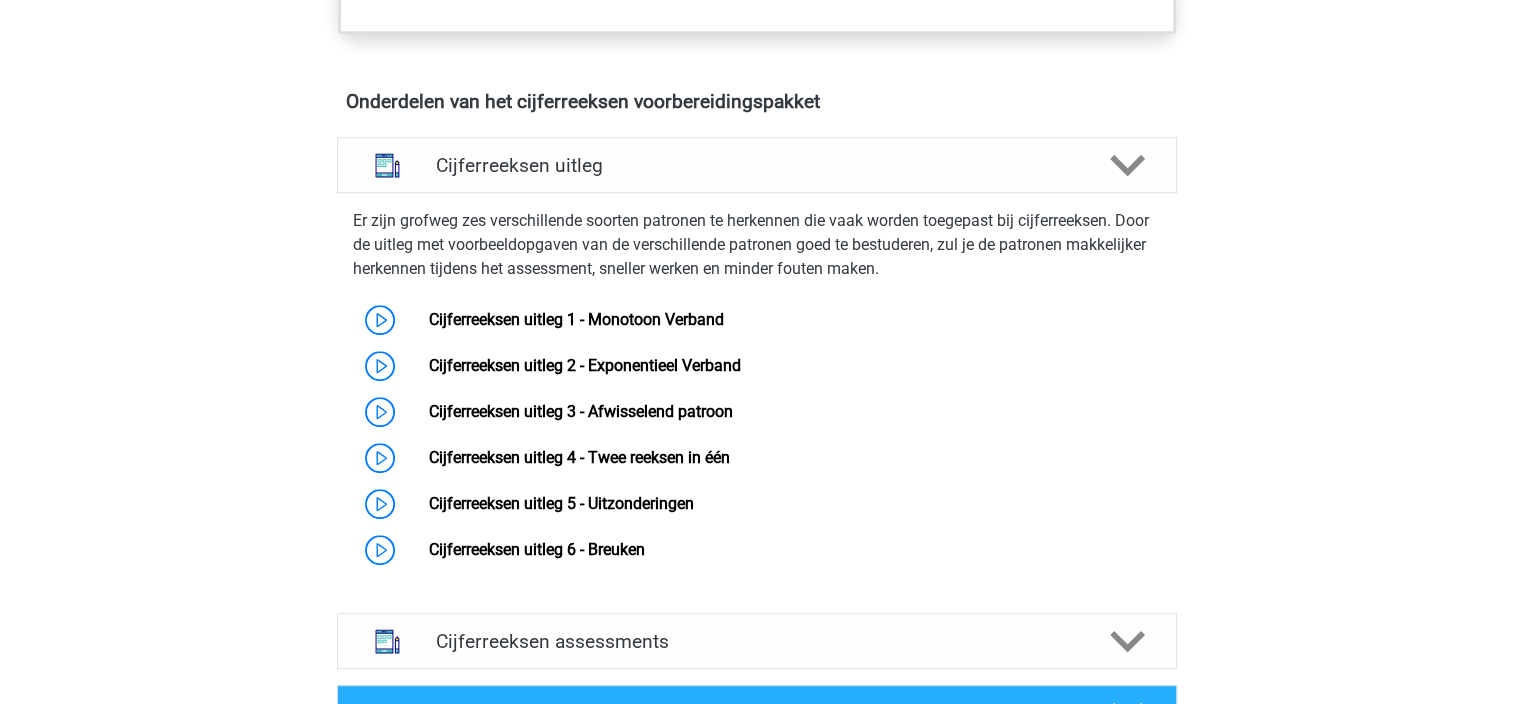 scroll, scrollTop: 1100, scrollLeft: 0, axis: vertical 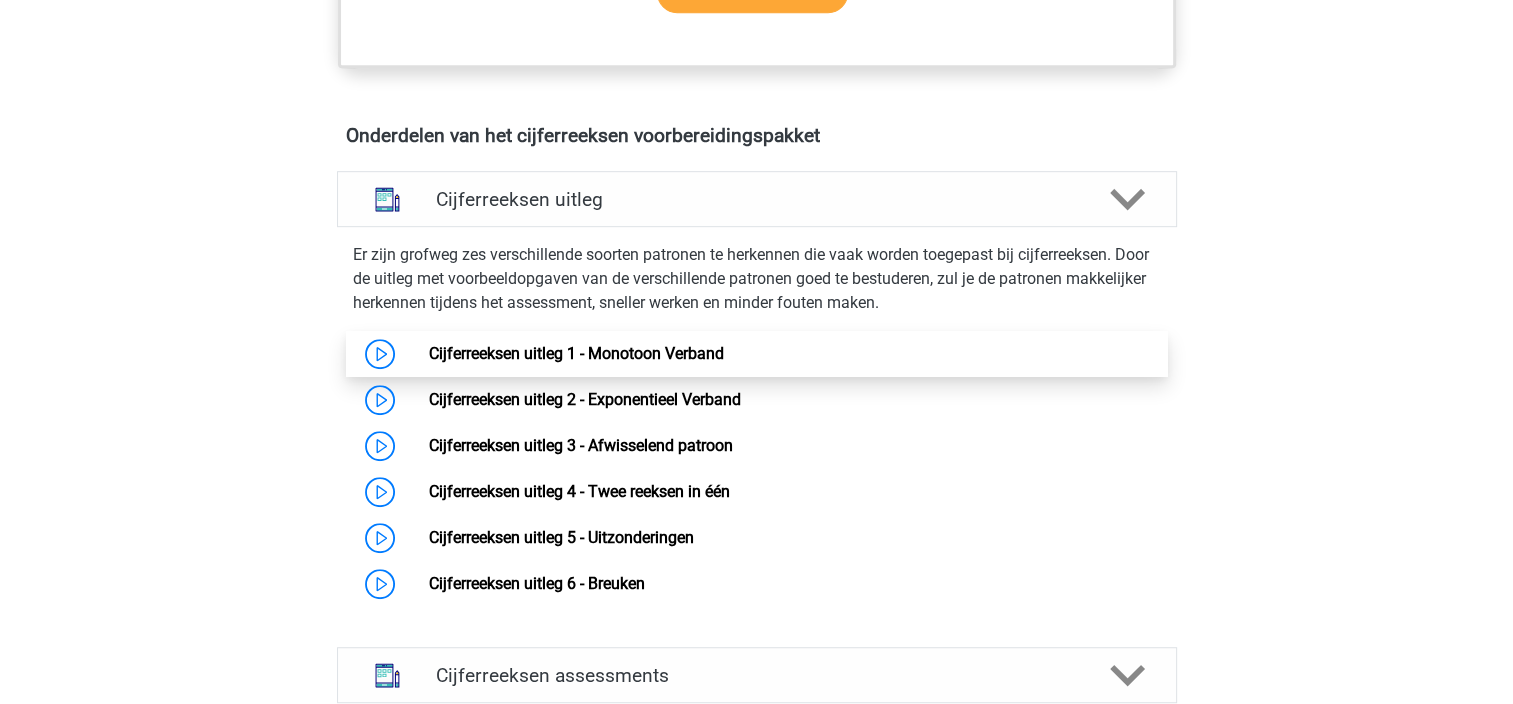 click on "Cijferreeksen uitleg 1 - Monotoon Verband" at bounding box center (576, 353) 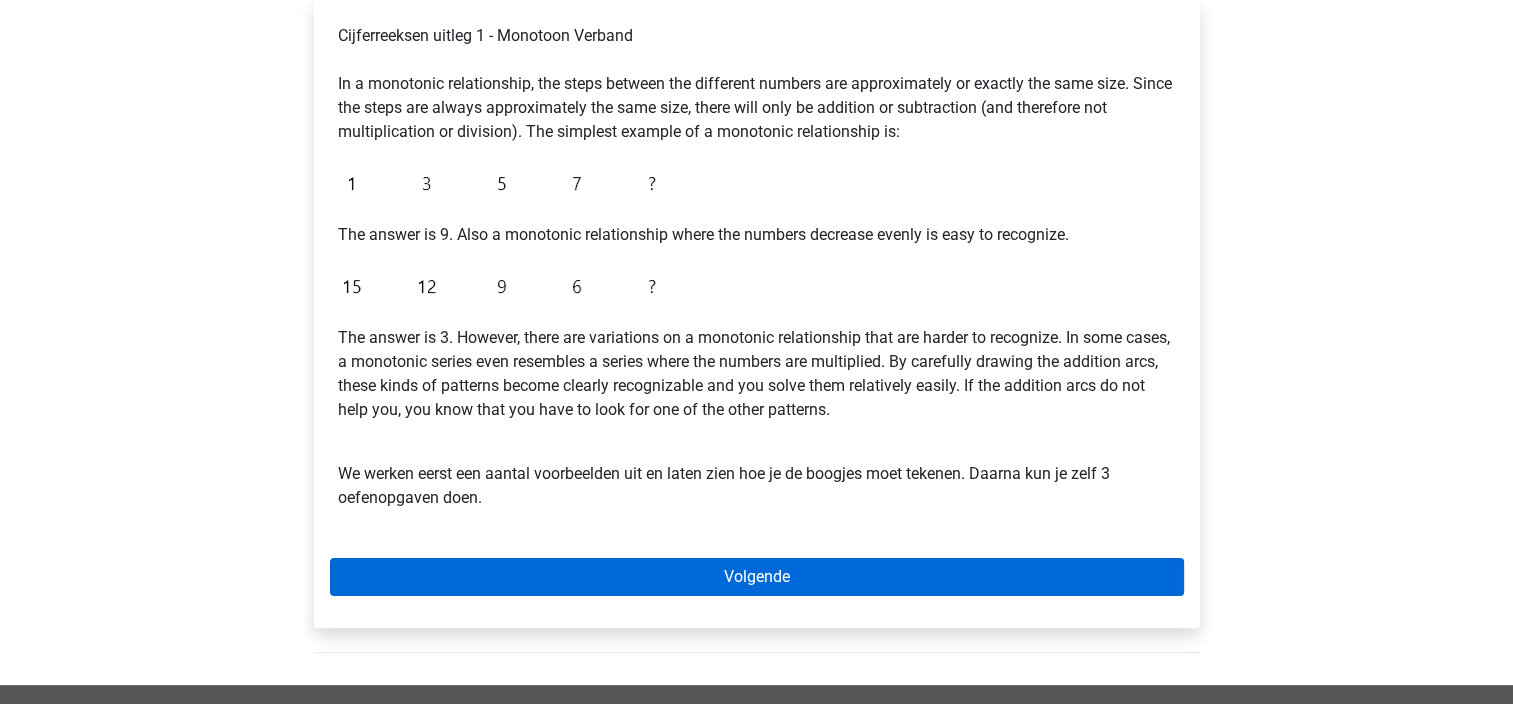 scroll, scrollTop: 300, scrollLeft: 0, axis: vertical 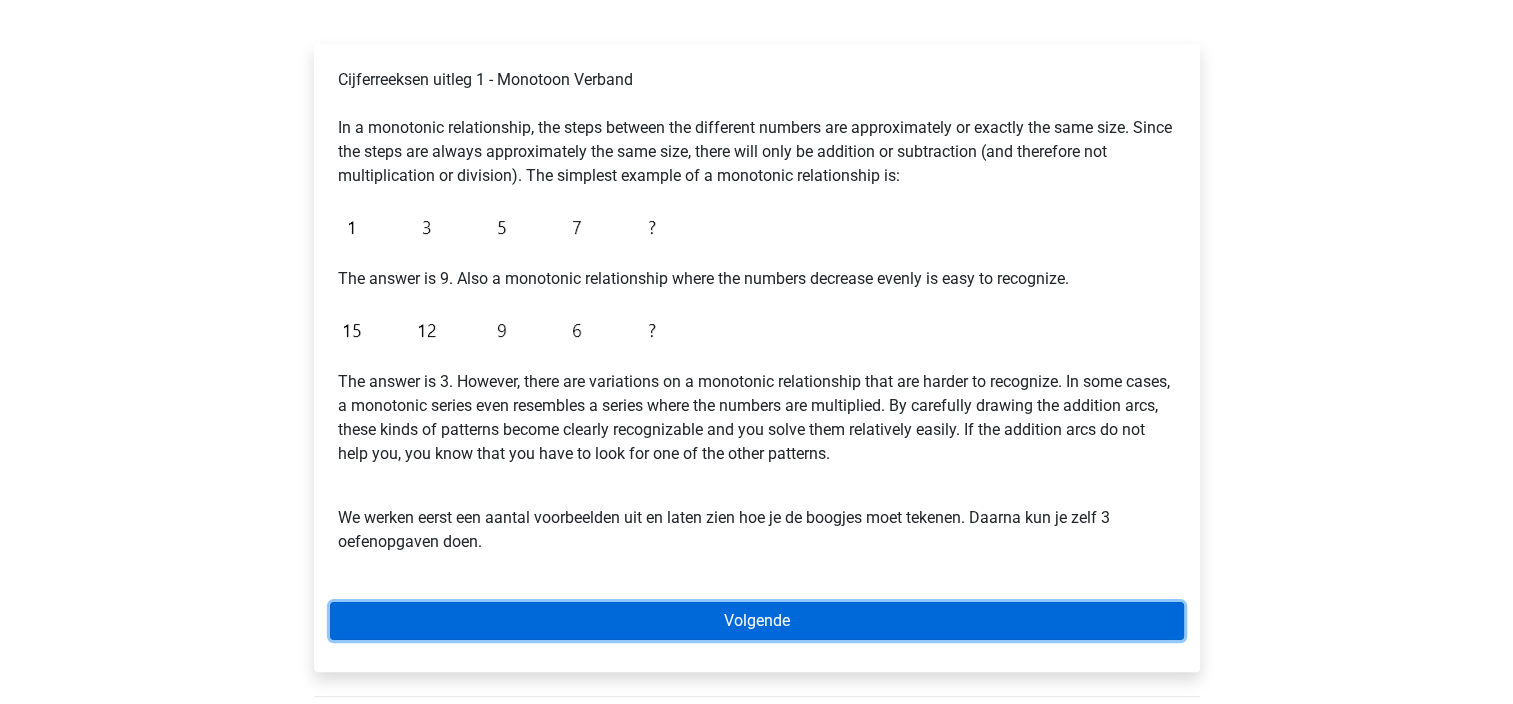 click on "Volgende" at bounding box center (757, 621) 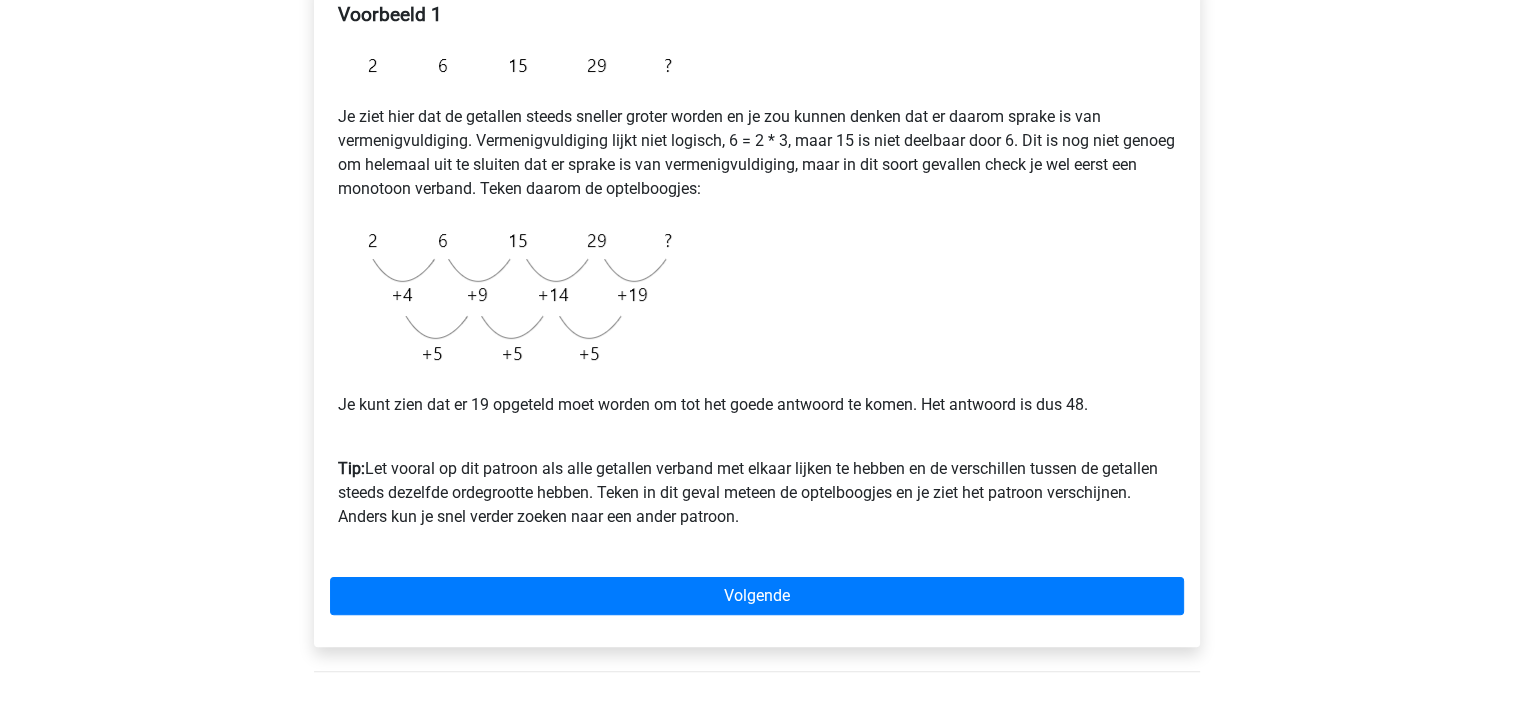 scroll, scrollTop: 400, scrollLeft: 0, axis: vertical 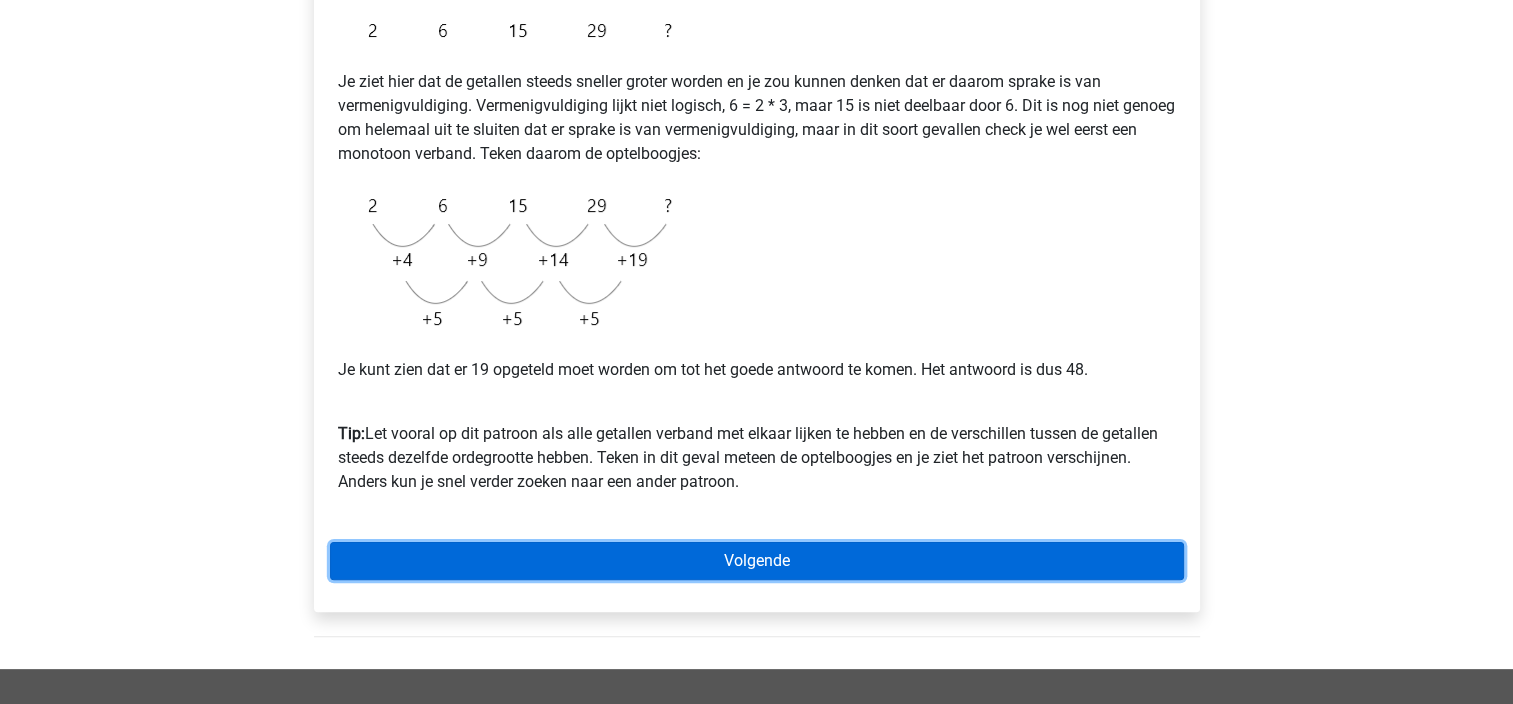 click on "Volgende" at bounding box center (757, 561) 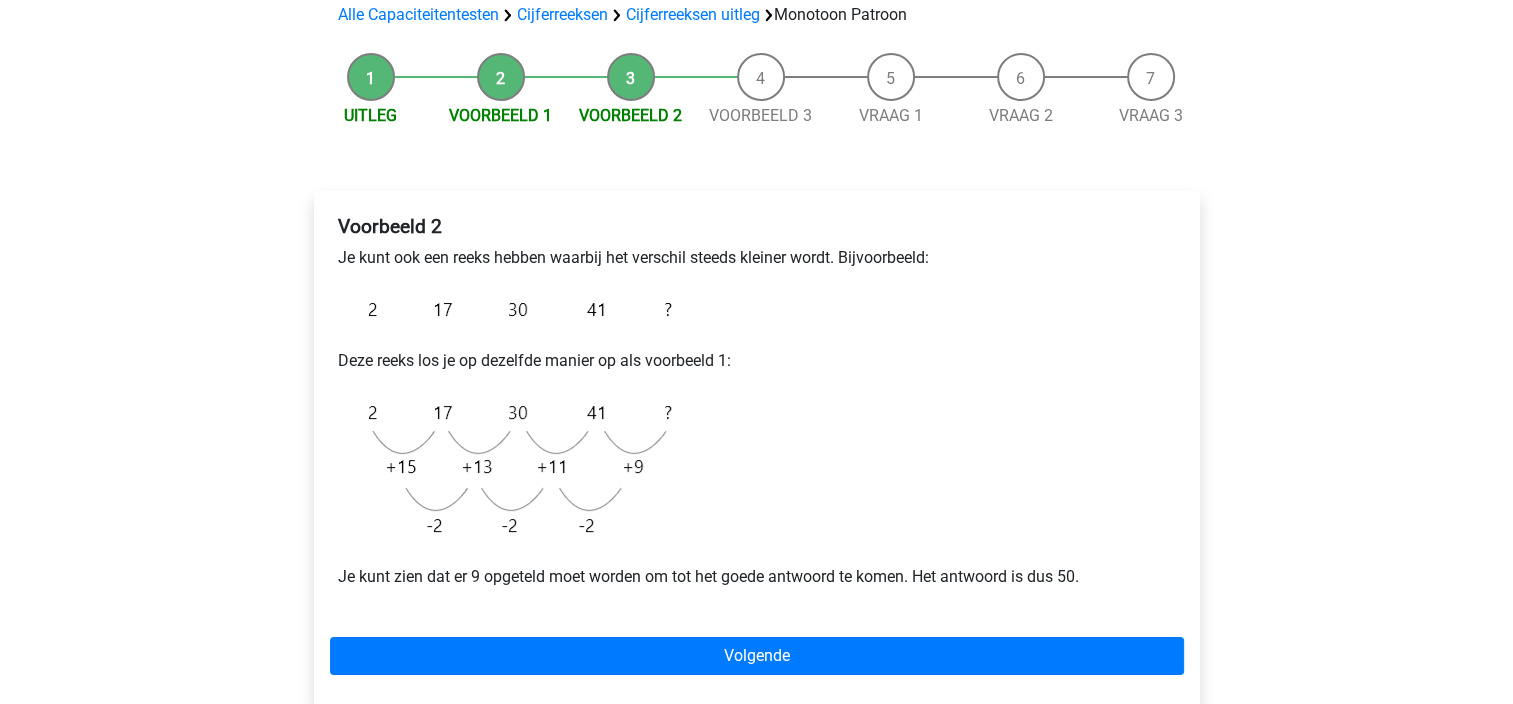 scroll, scrollTop: 200, scrollLeft: 0, axis: vertical 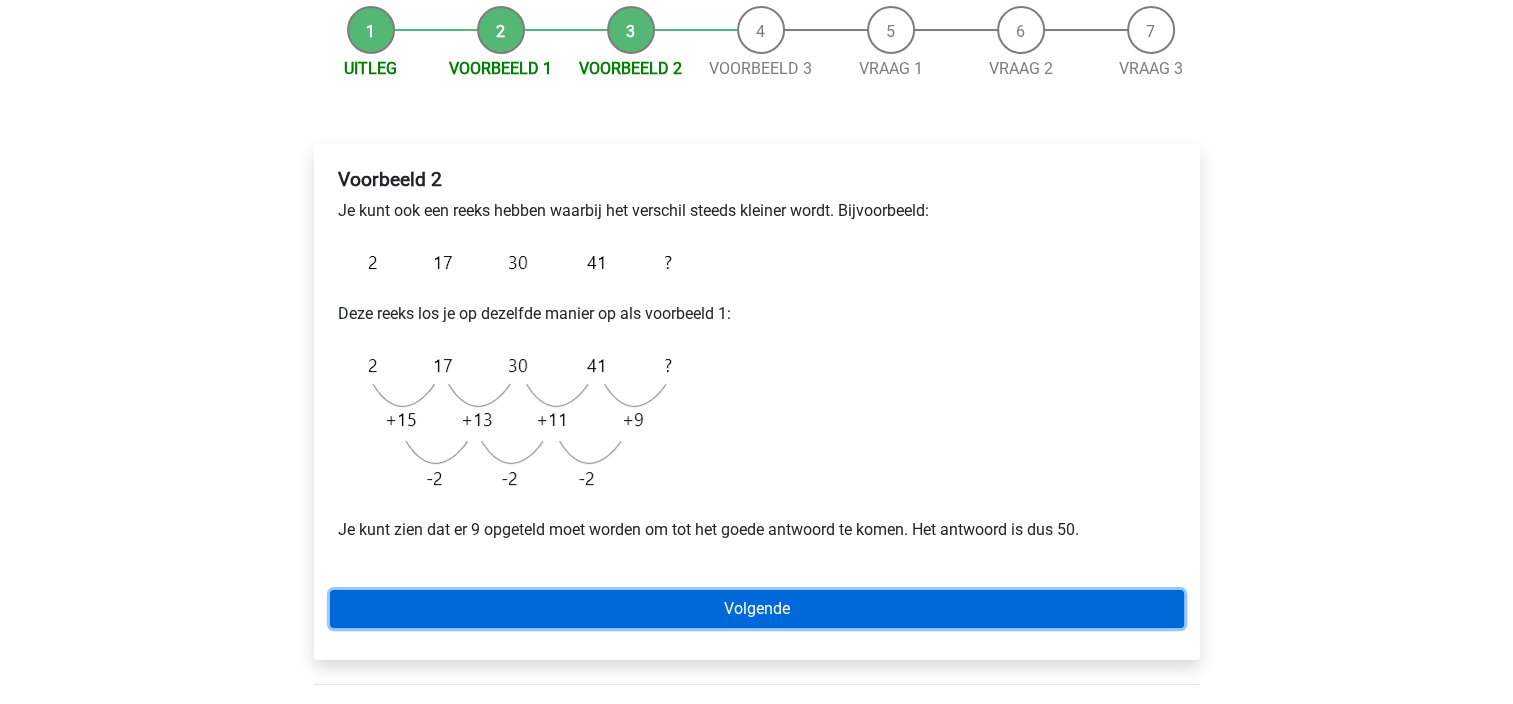 click on "Volgende" at bounding box center [757, 609] 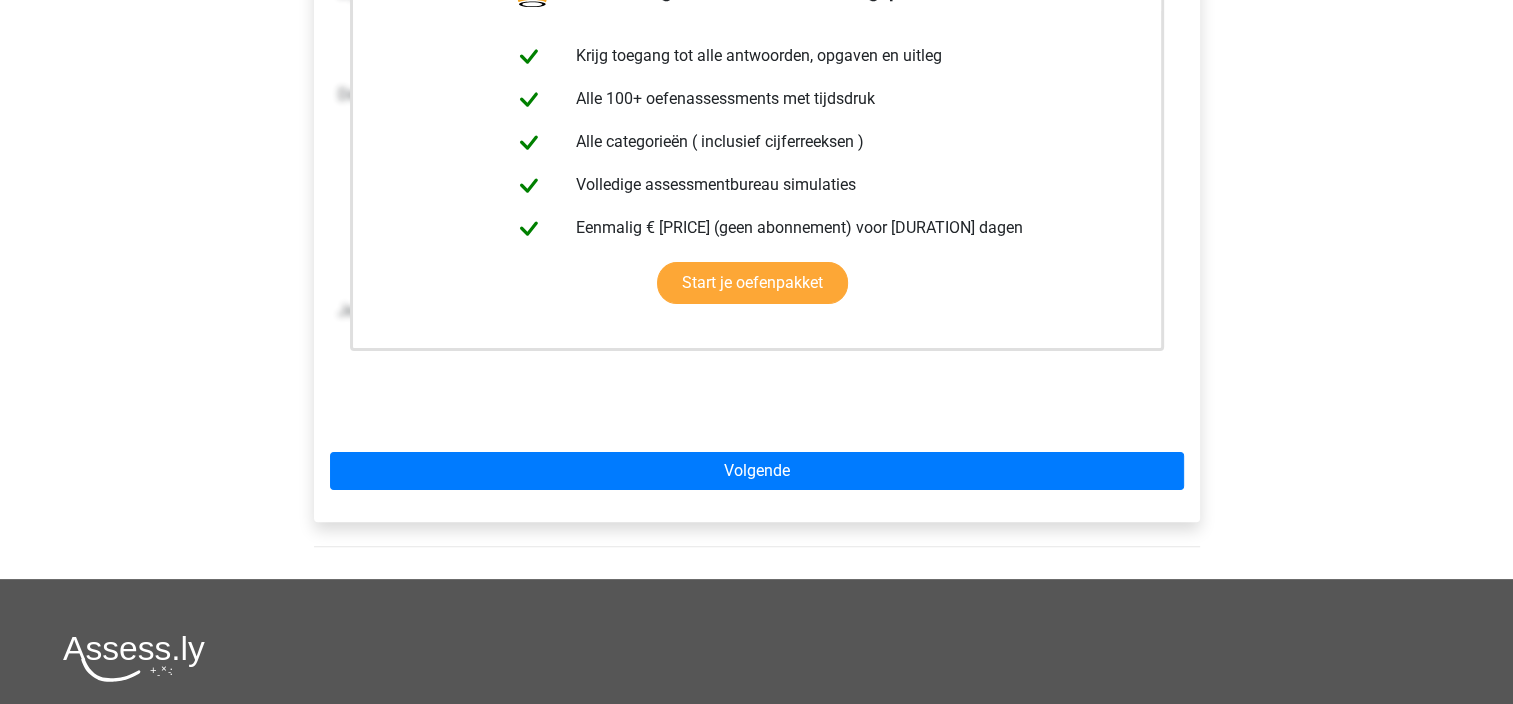 scroll, scrollTop: 300, scrollLeft: 0, axis: vertical 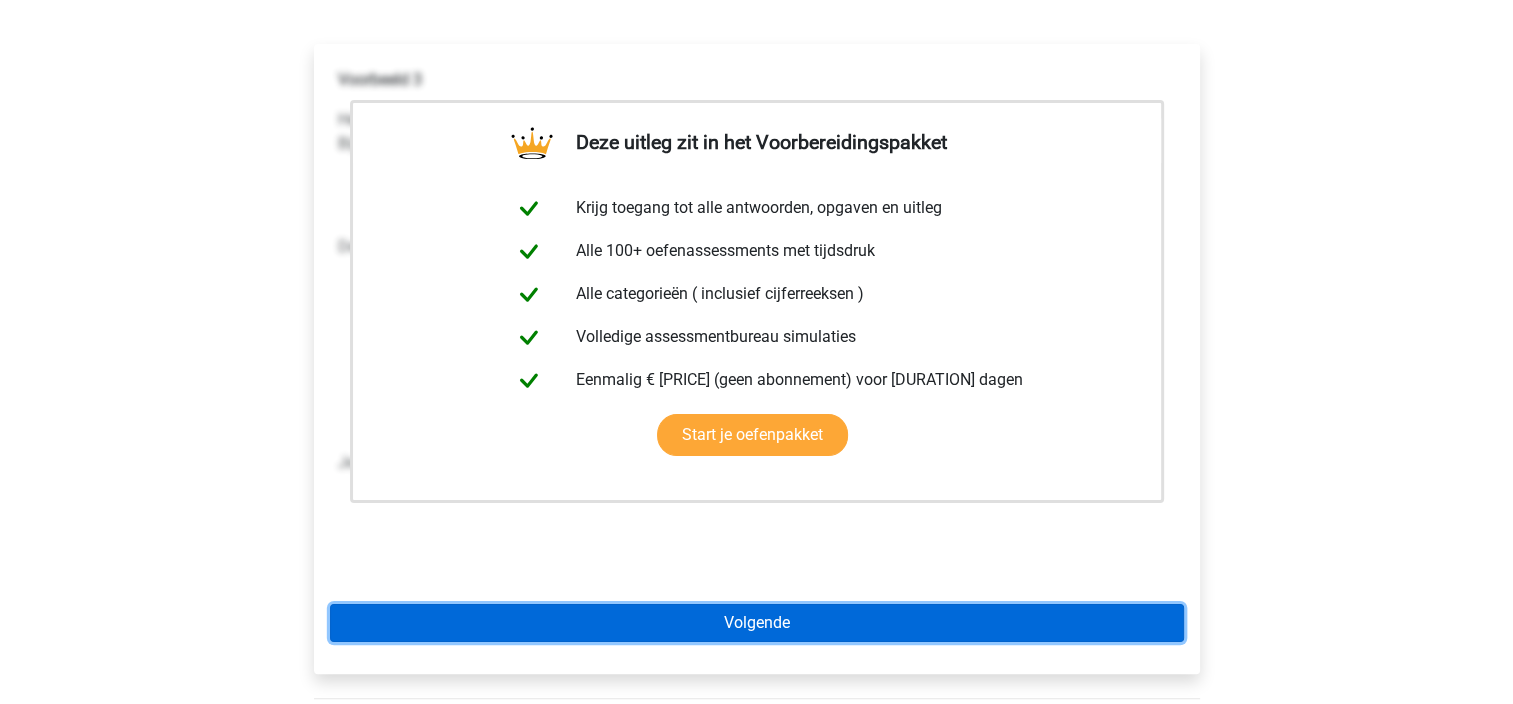 click on "Volgende" at bounding box center [757, 623] 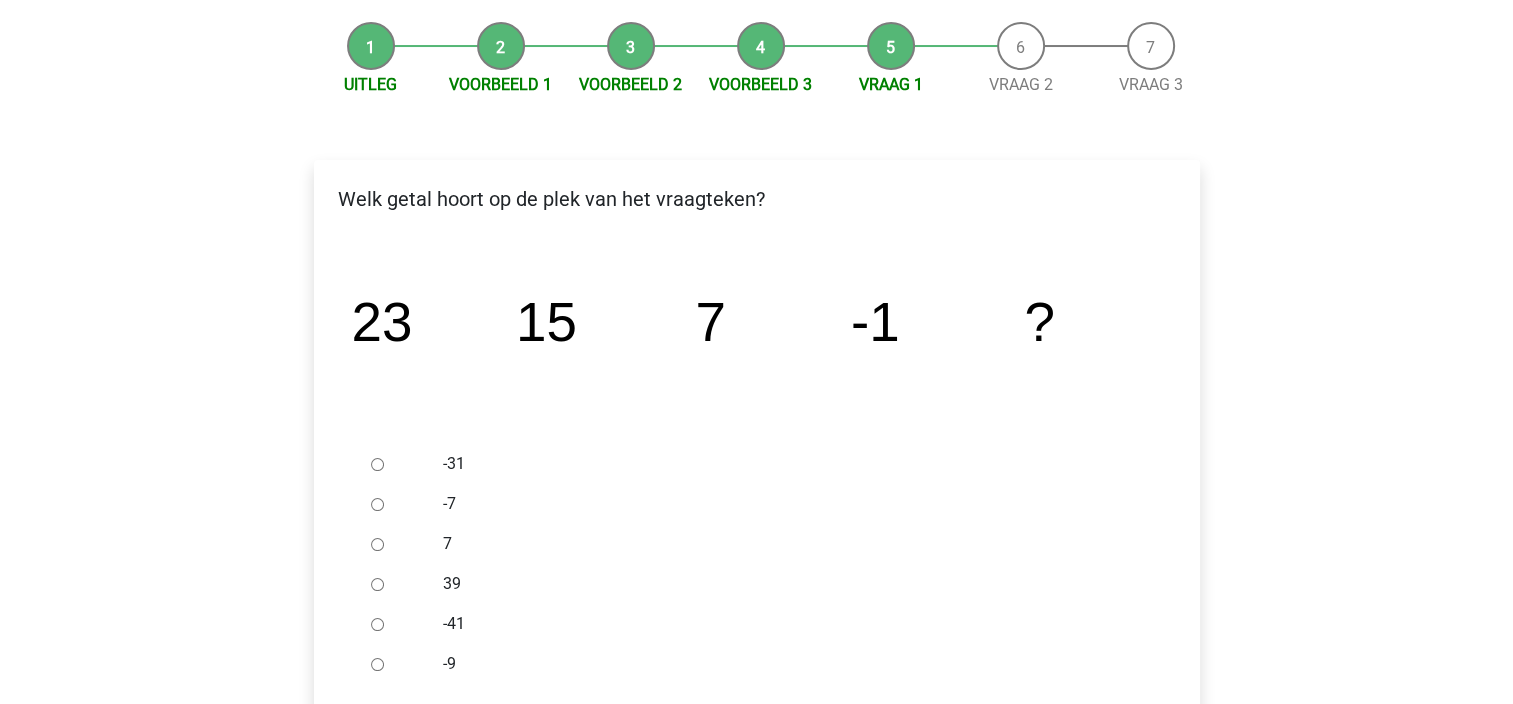 scroll, scrollTop: 200, scrollLeft: 0, axis: vertical 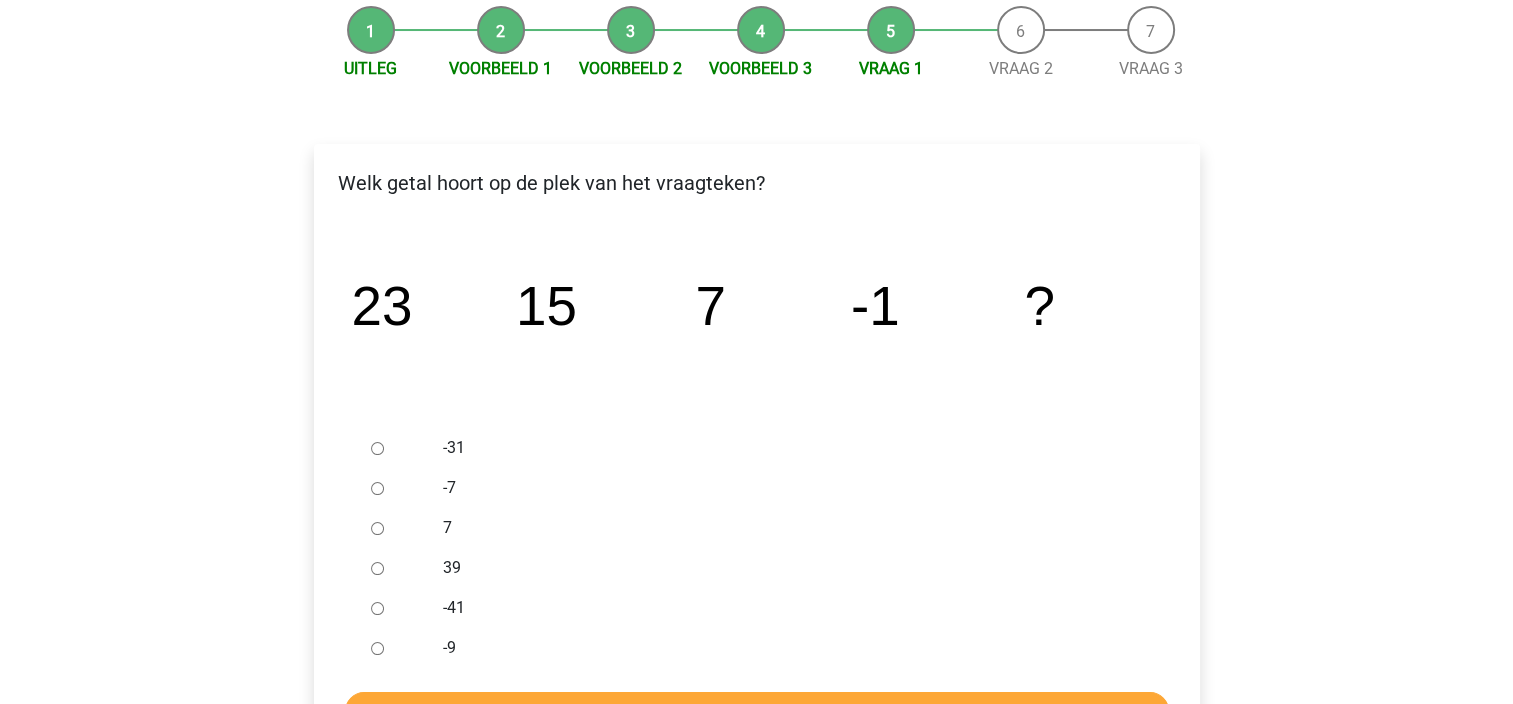 click on "-9" at bounding box center (377, 648) 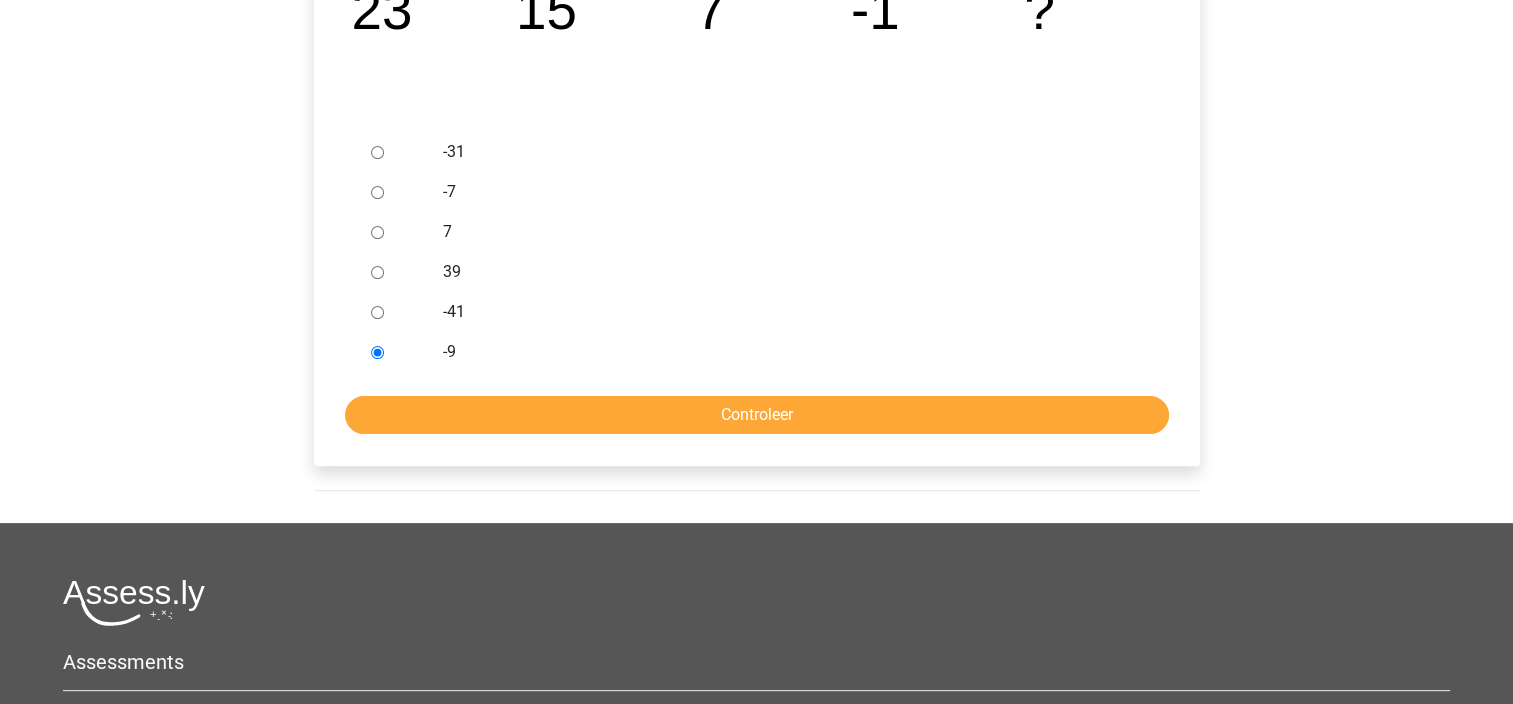 scroll, scrollTop: 500, scrollLeft: 0, axis: vertical 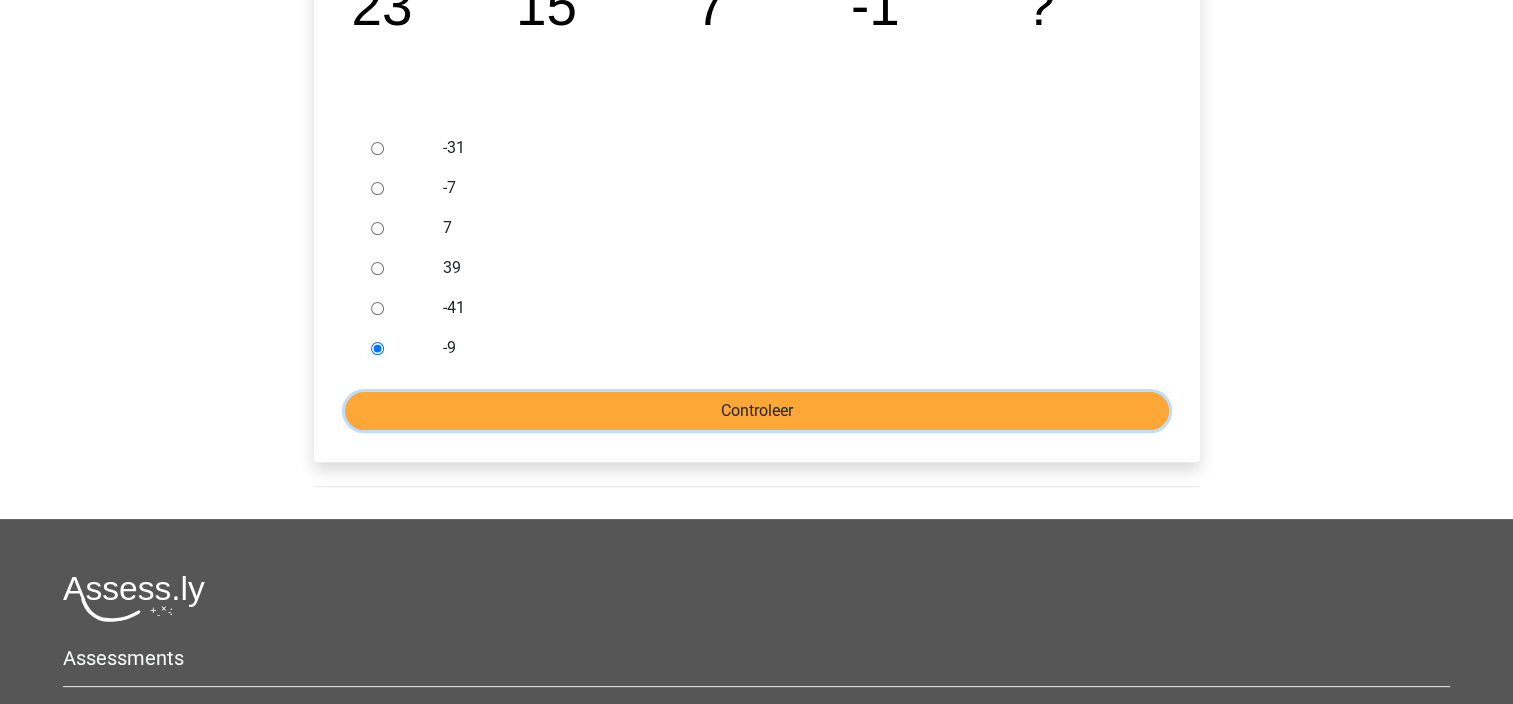 click on "Controleer" at bounding box center [757, 411] 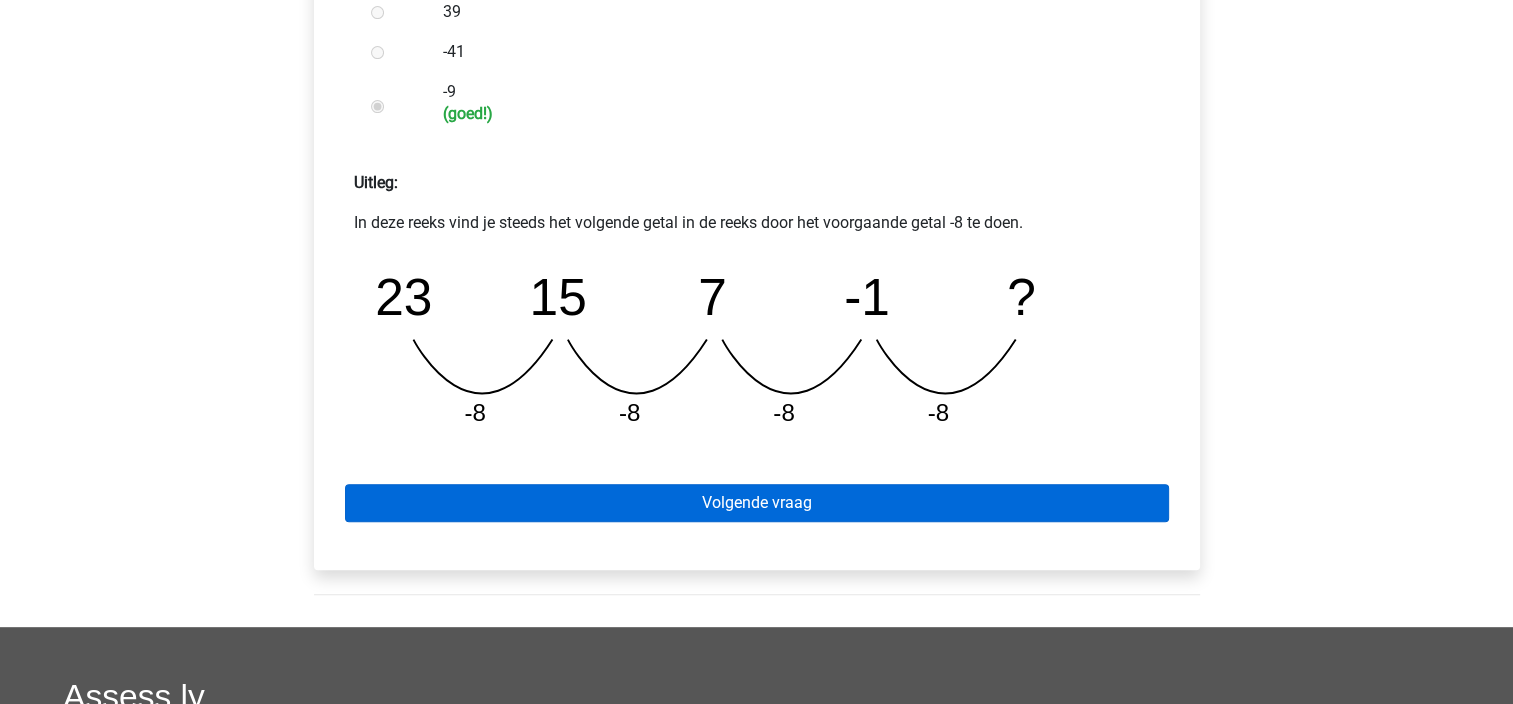 scroll, scrollTop: 800, scrollLeft: 0, axis: vertical 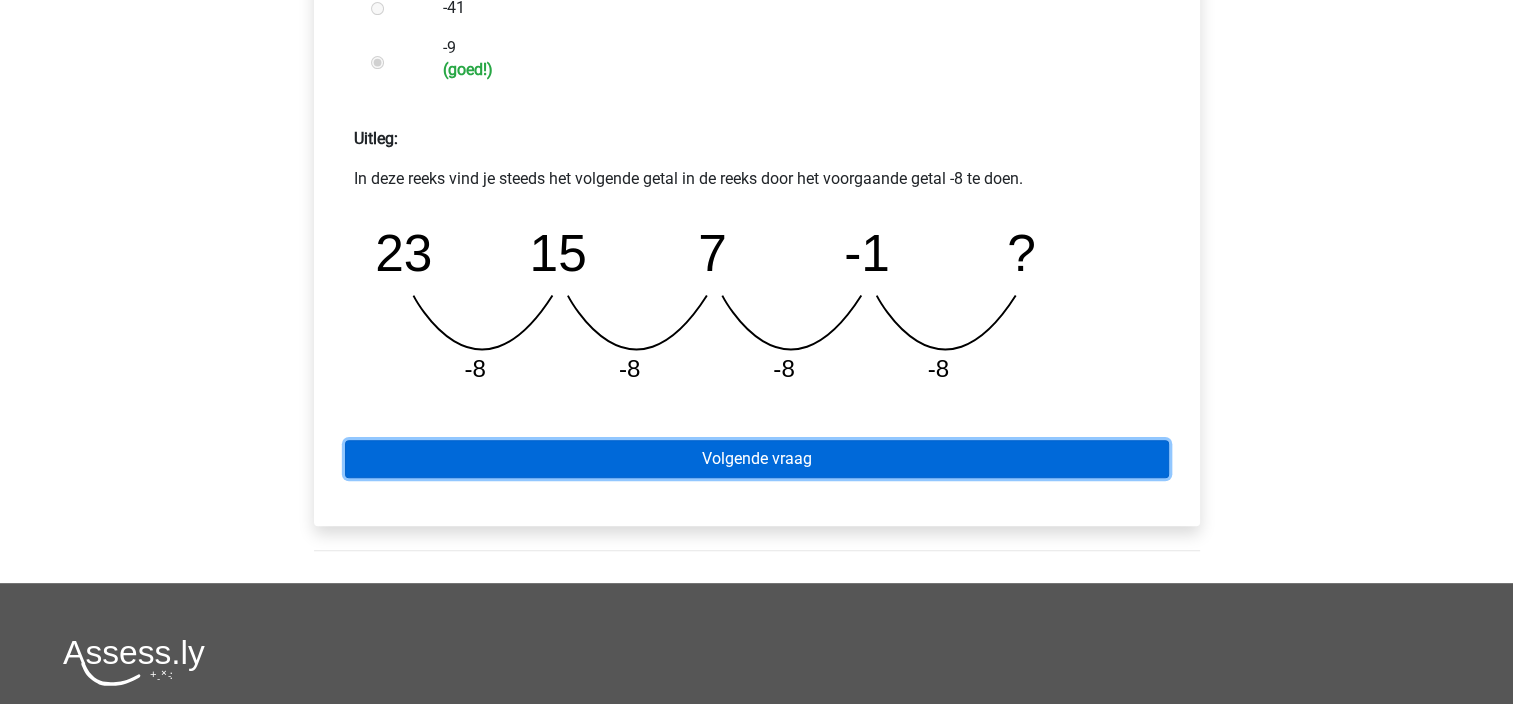 click on "Volgende vraag" at bounding box center (757, 459) 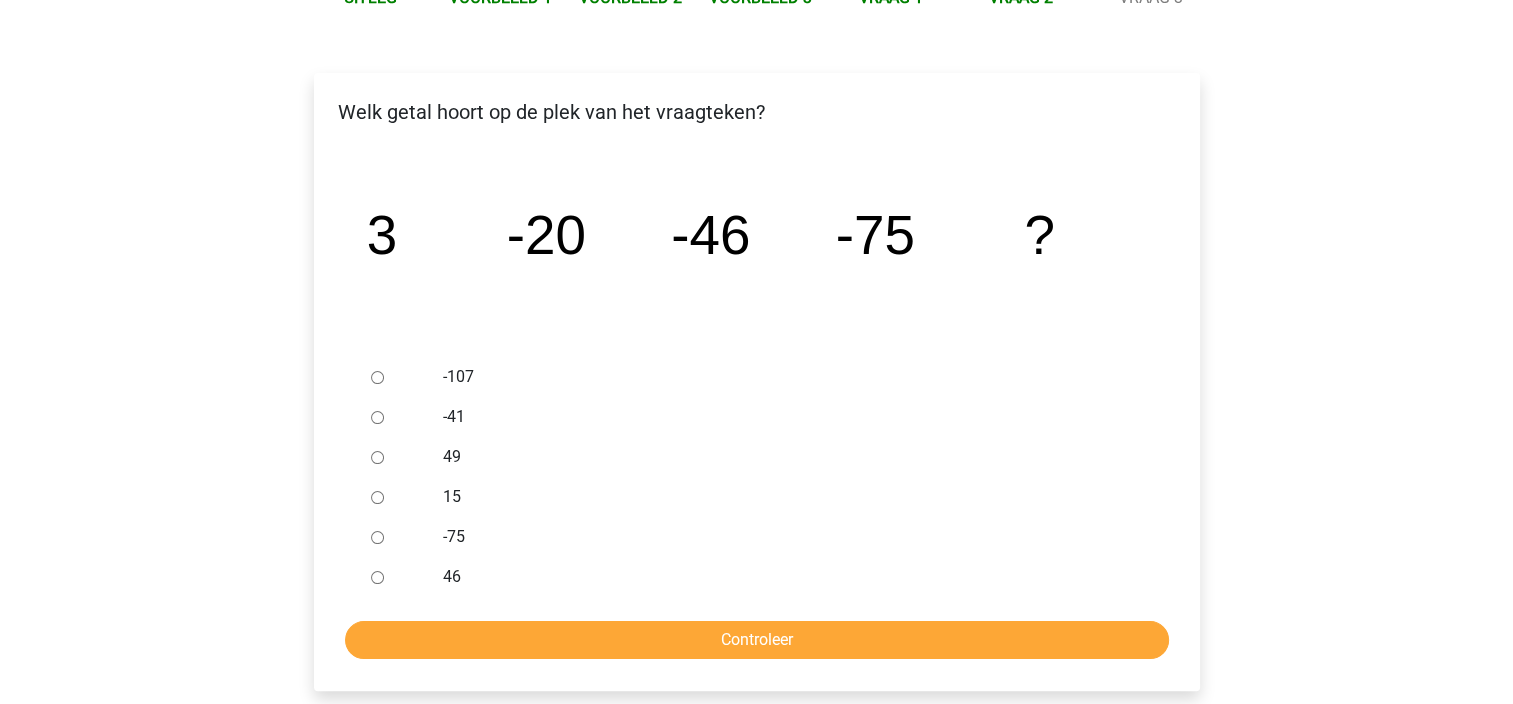 scroll, scrollTop: 300, scrollLeft: 0, axis: vertical 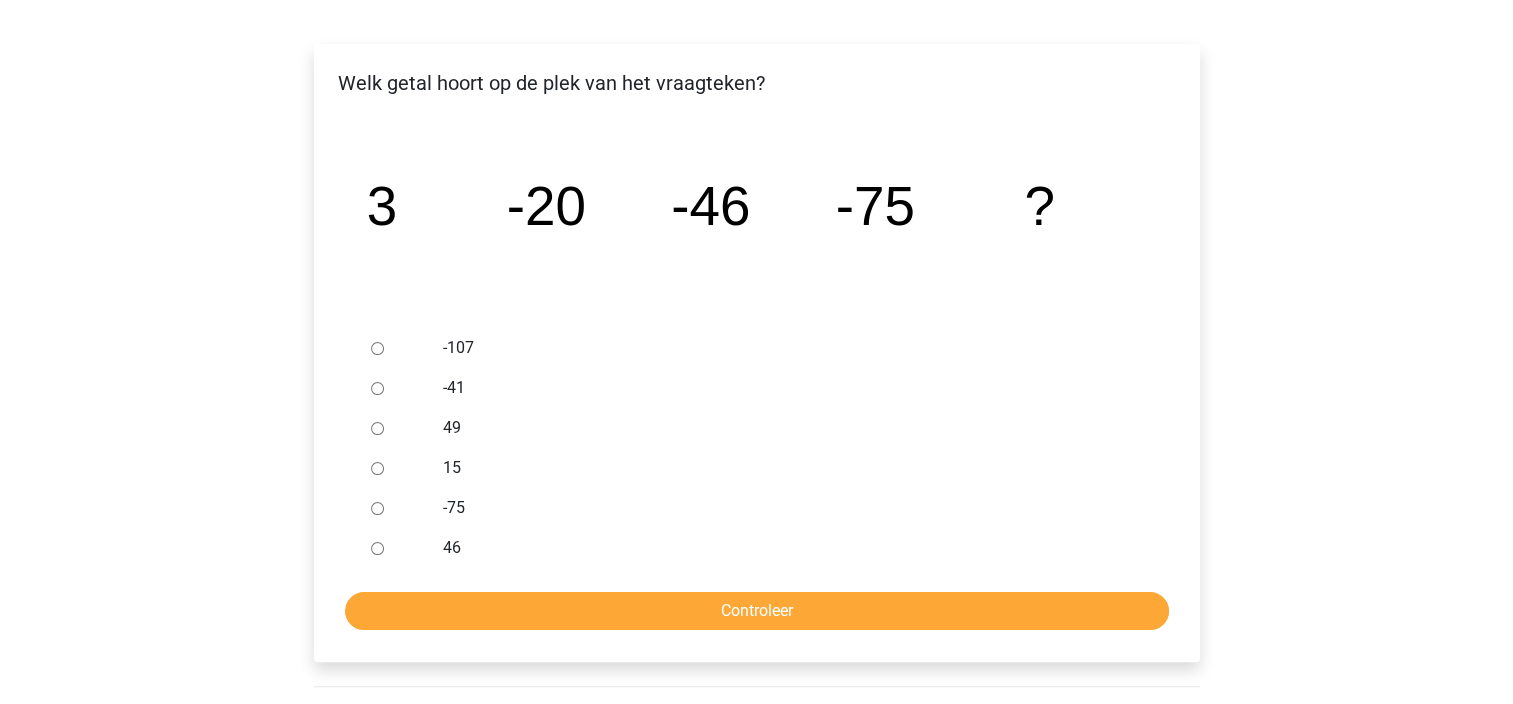 drag, startPoint x: 377, startPoint y: 345, endPoint x: 412, endPoint y: 369, distance: 42.43819 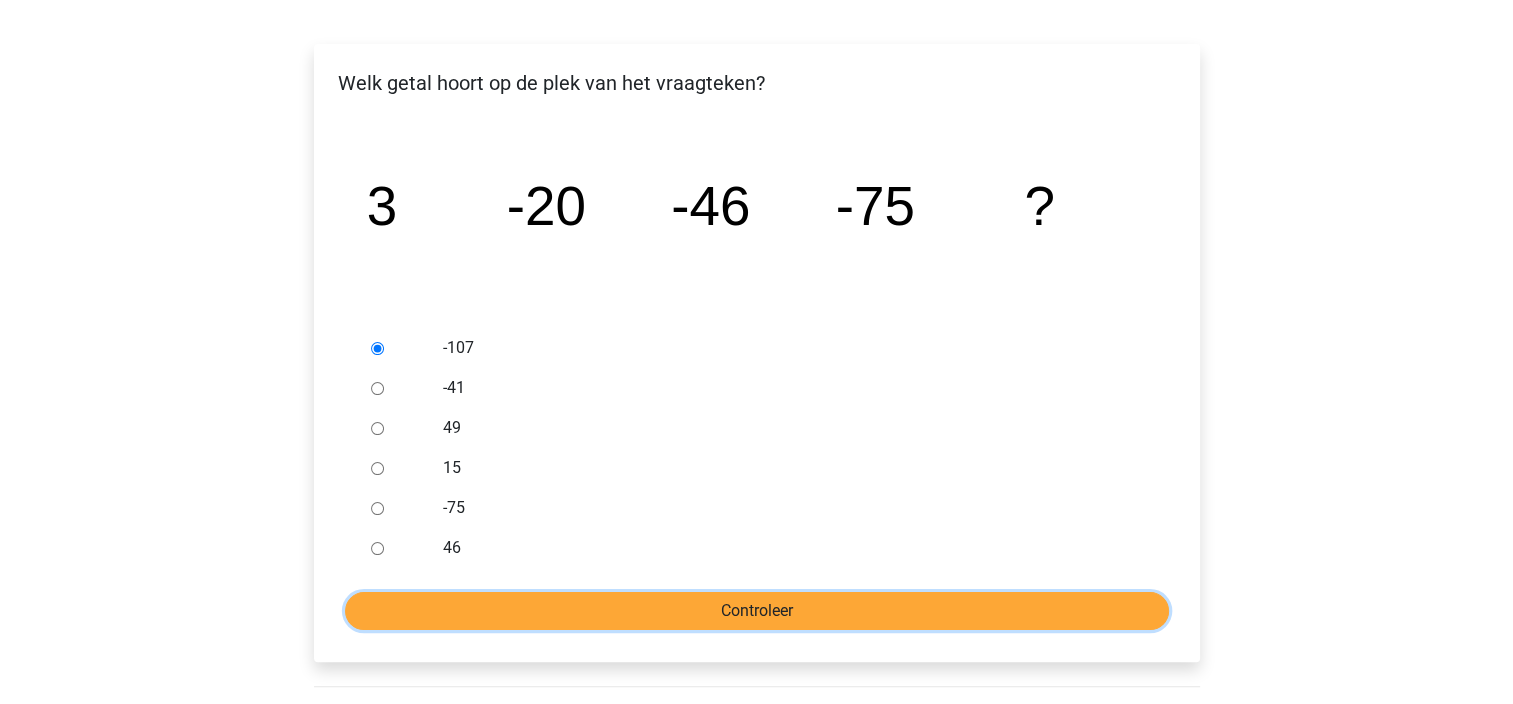 click on "Controleer" at bounding box center [757, 611] 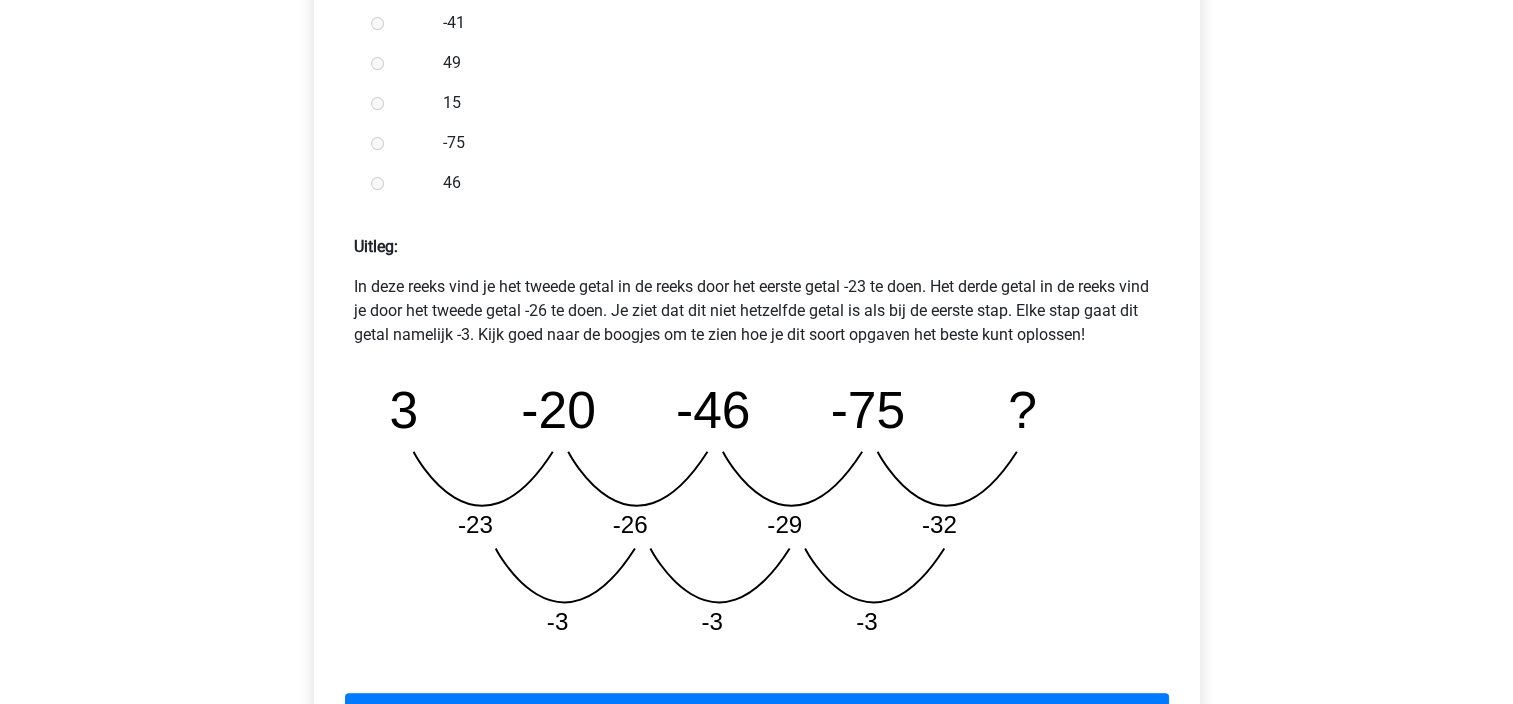 scroll, scrollTop: 800, scrollLeft: 0, axis: vertical 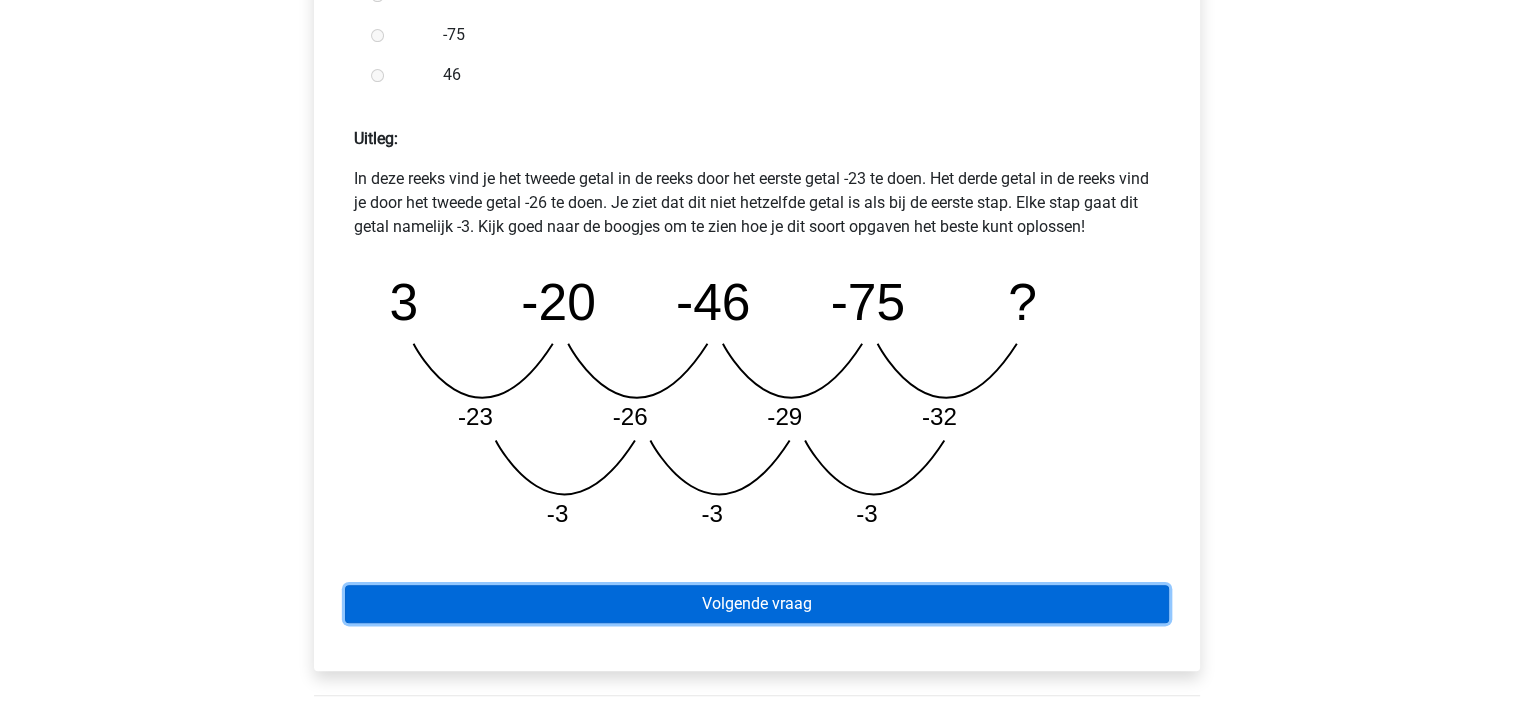 click on "Volgende vraag" at bounding box center (757, 604) 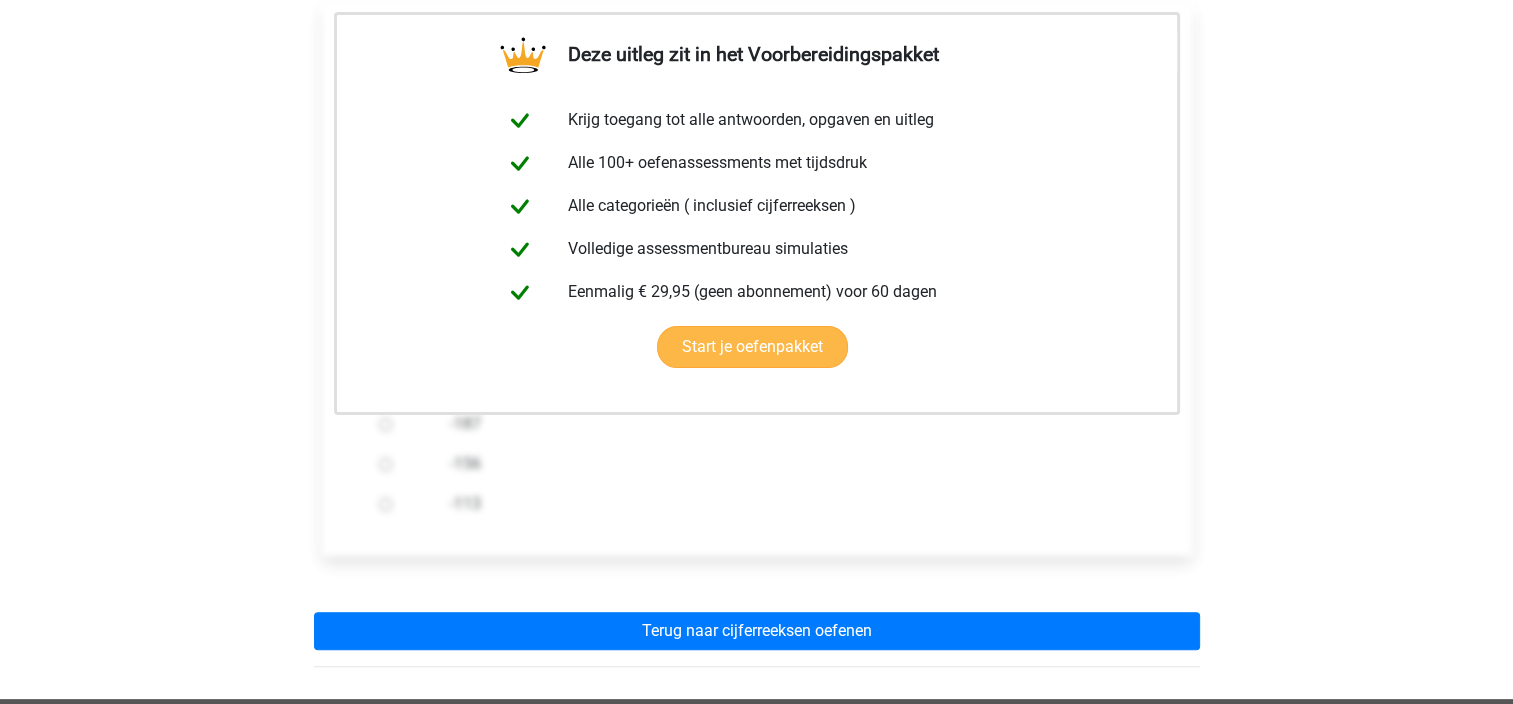 scroll, scrollTop: 400, scrollLeft: 0, axis: vertical 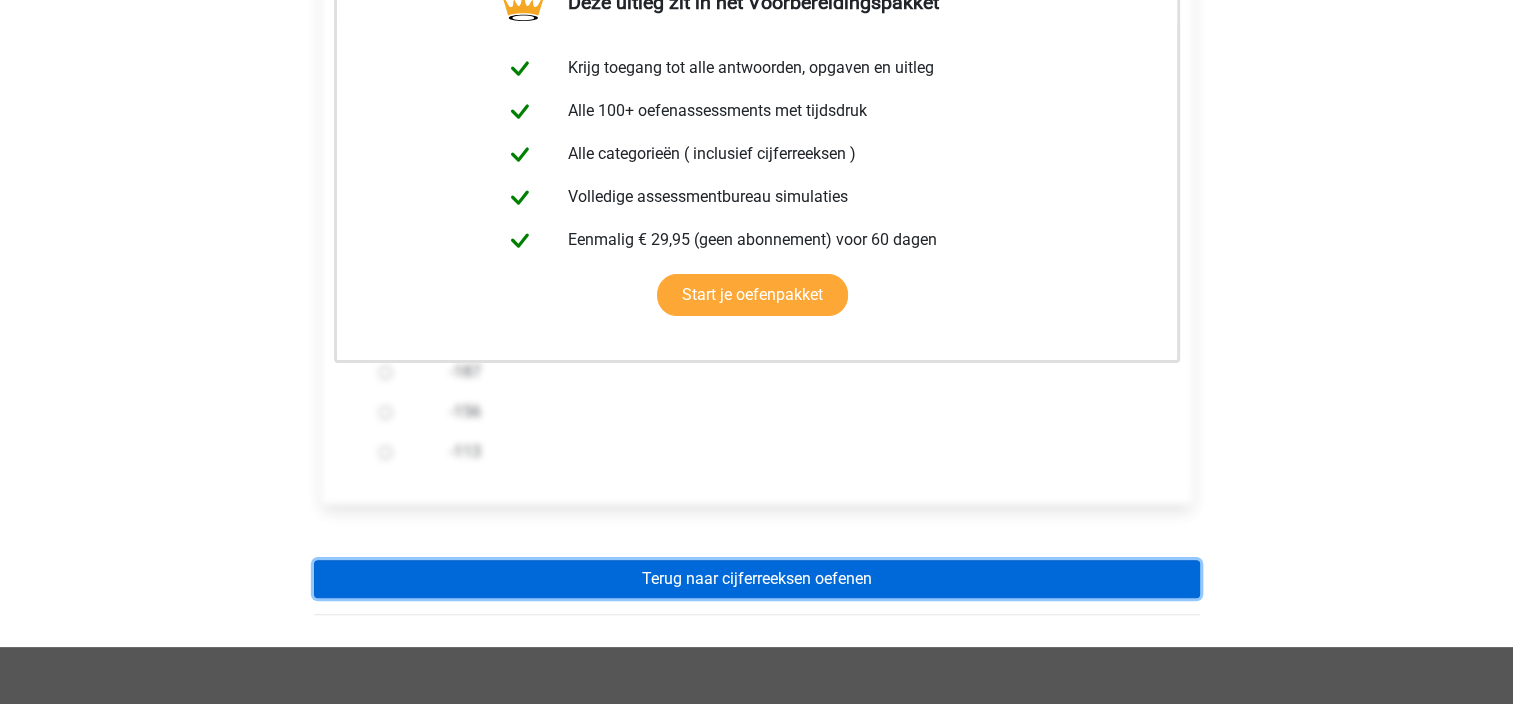 click on "Terug naar cijferreeksen oefenen" at bounding box center (757, 579) 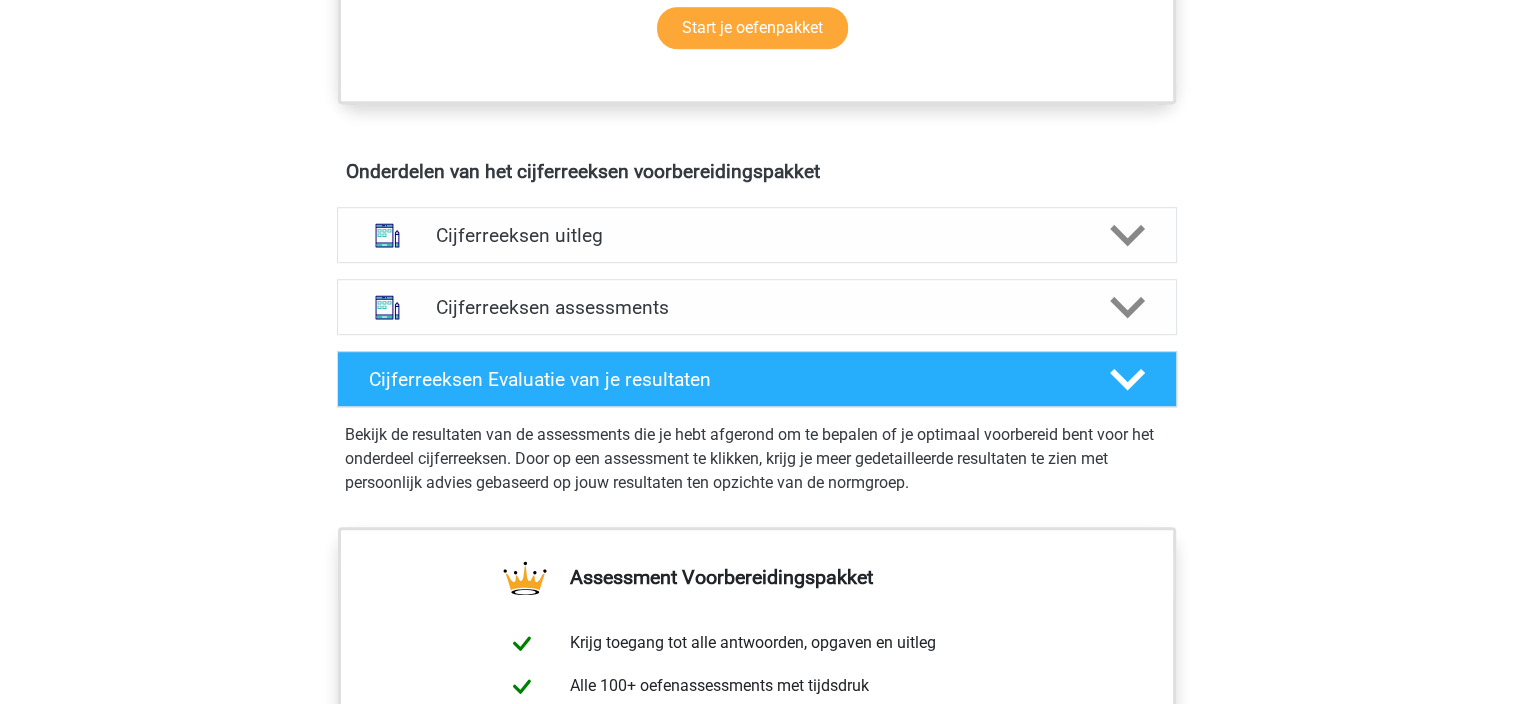 scroll, scrollTop: 1100, scrollLeft: 0, axis: vertical 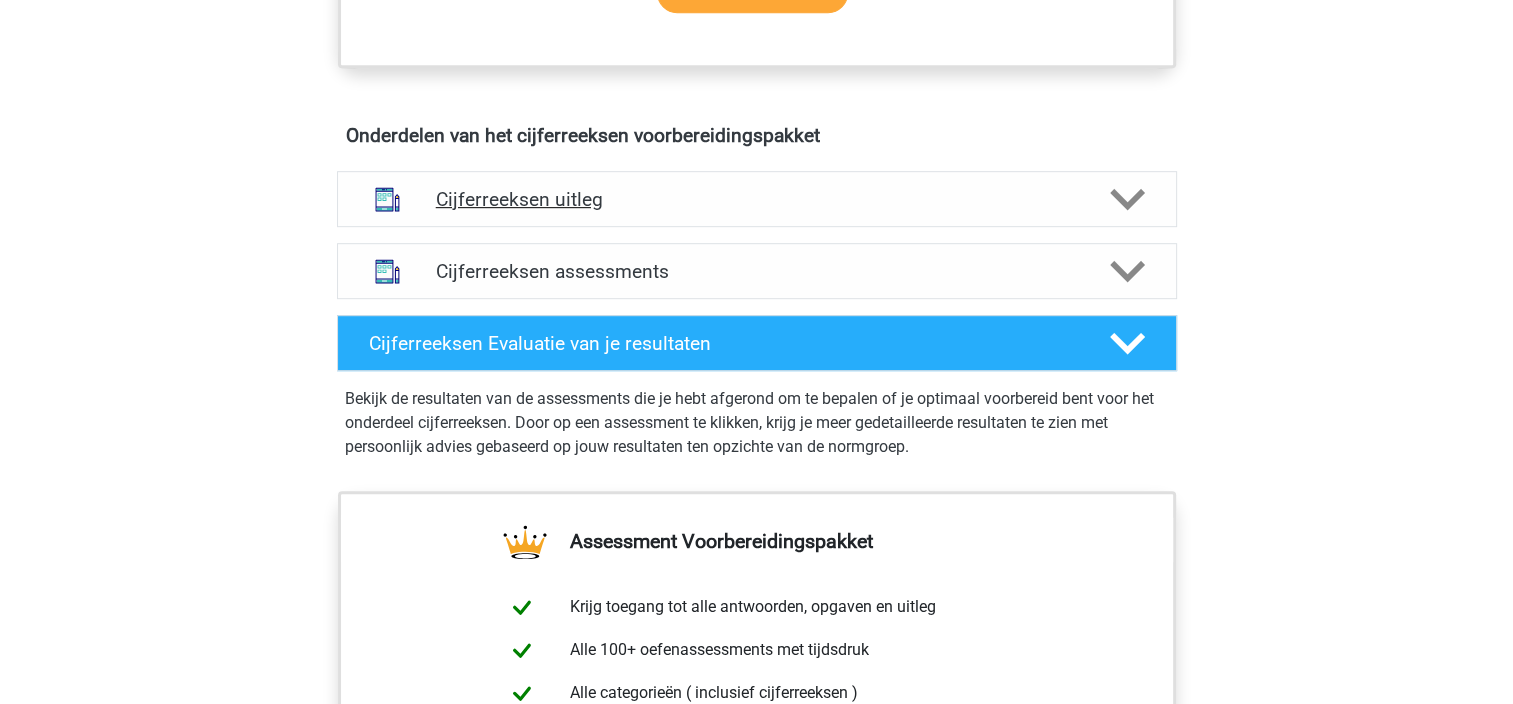 click on "Cijferreeksen uitleg" at bounding box center (757, 199) 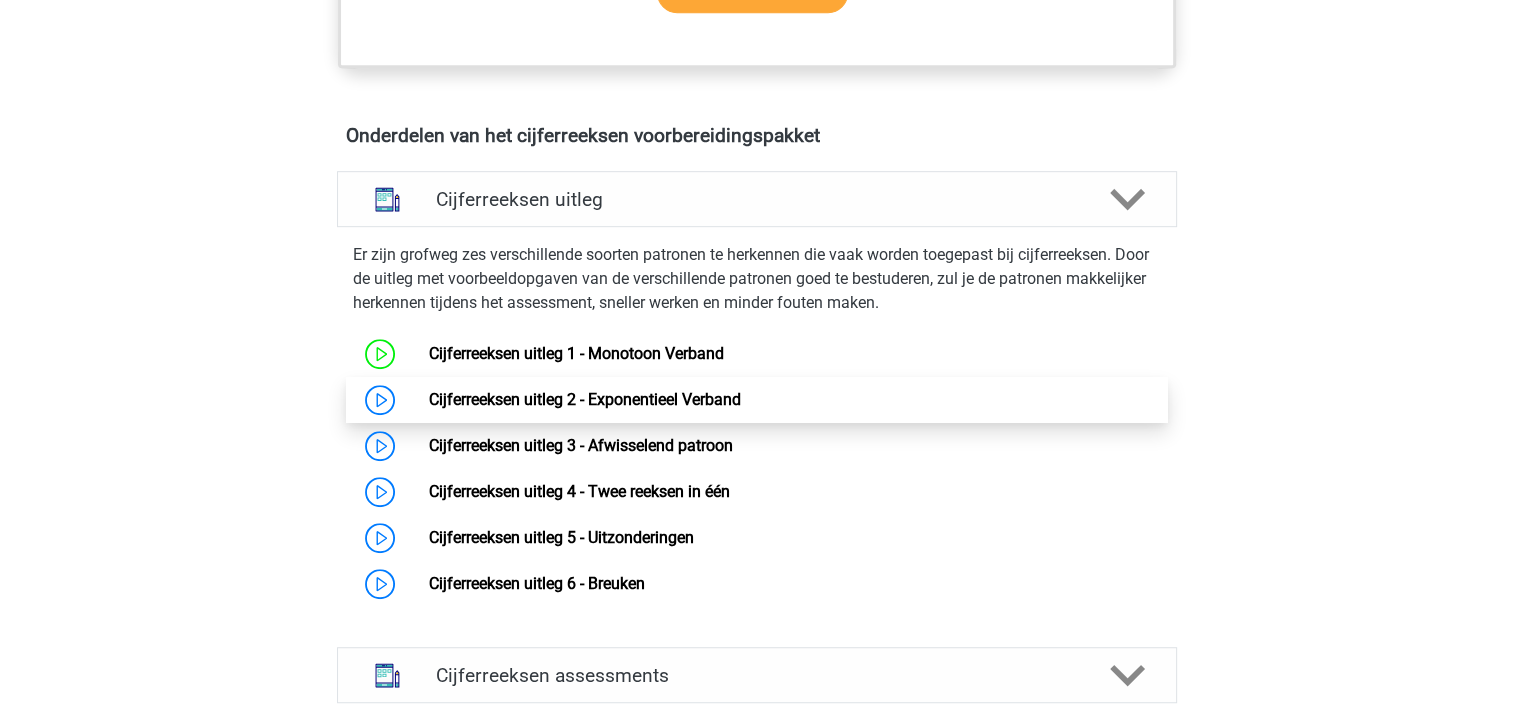 click on "Cijferreeksen uitleg 2 - Exponentieel Verband" at bounding box center (585, 399) 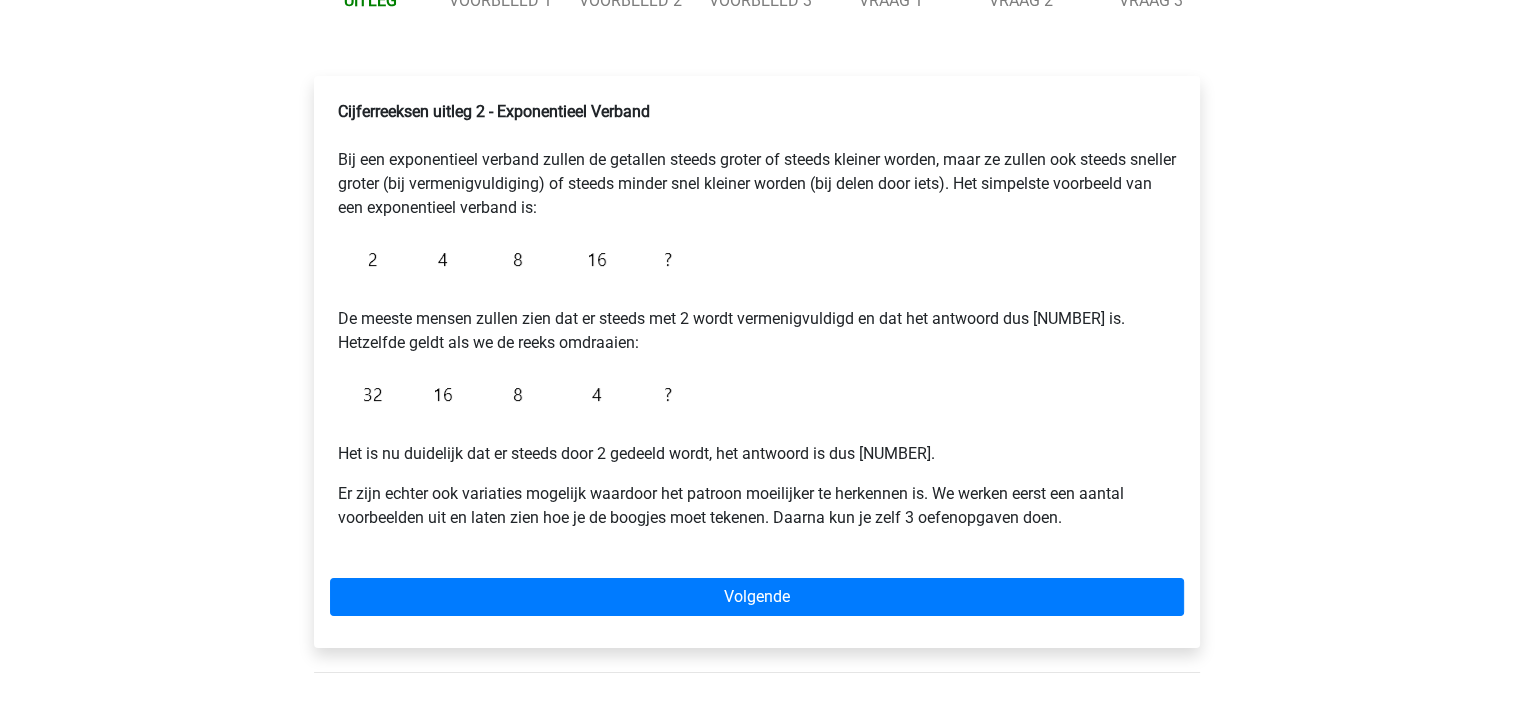 scroll, scrollTop: 300, scrollLeft: 0, axis: vertical 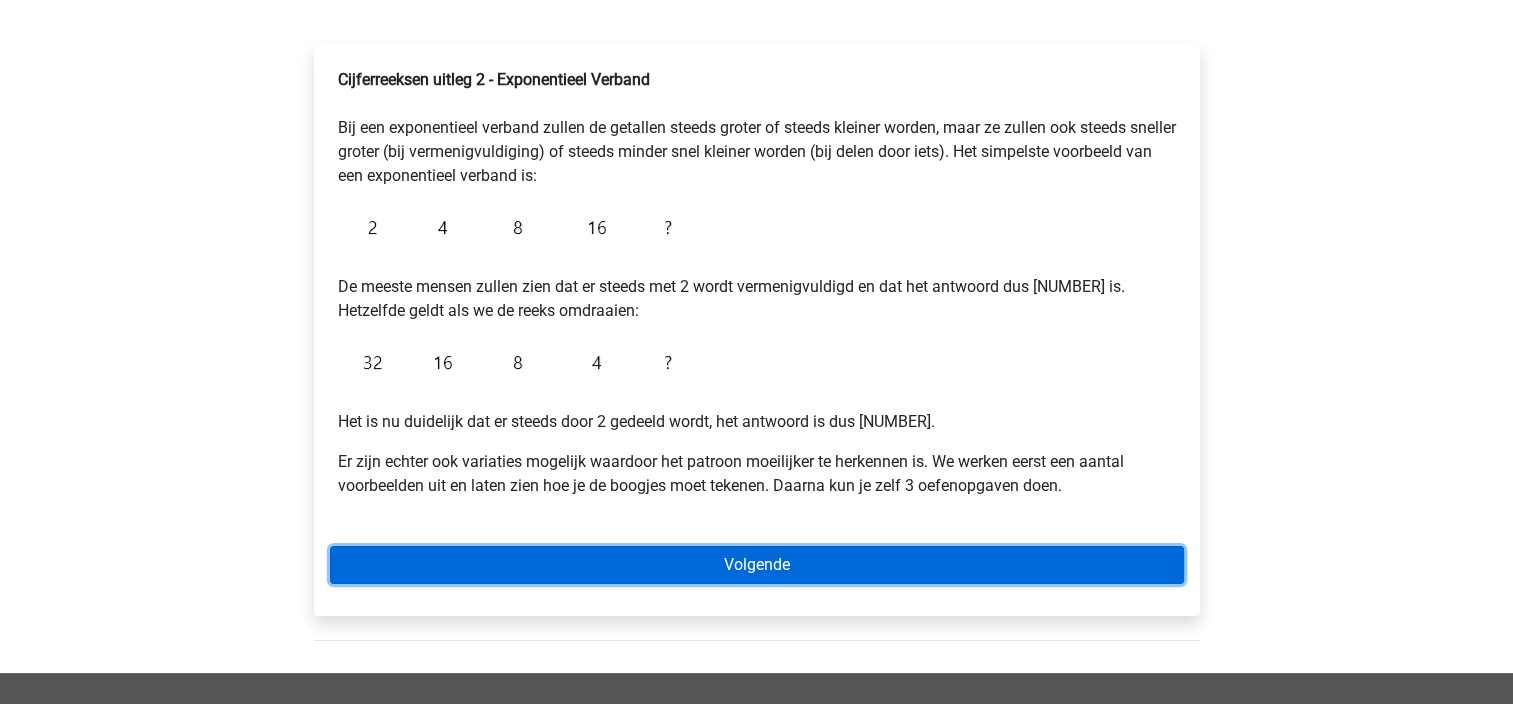 click on "Volgende" at bounding box center (757, 565) 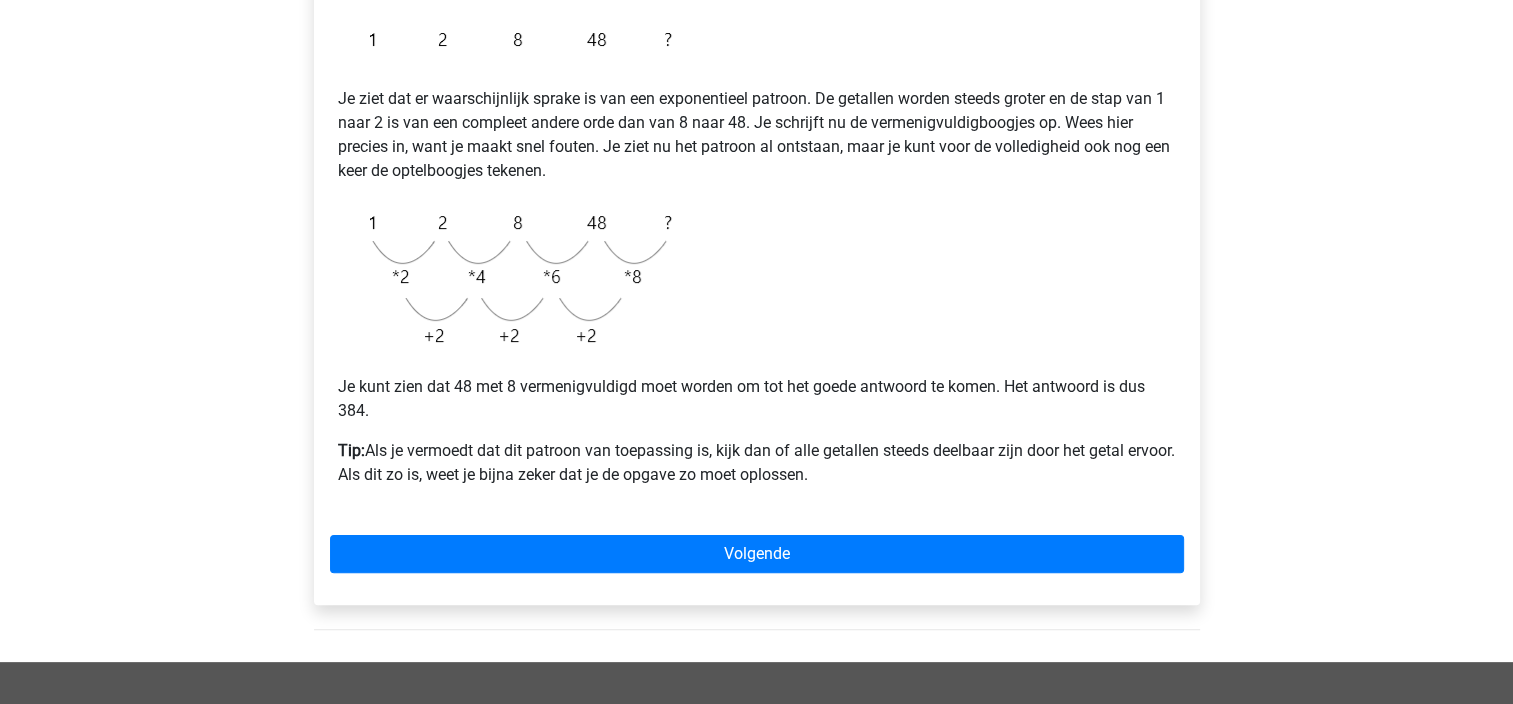 scroll, scrollTop: 400, scrollLeft: 0, axis: vertical 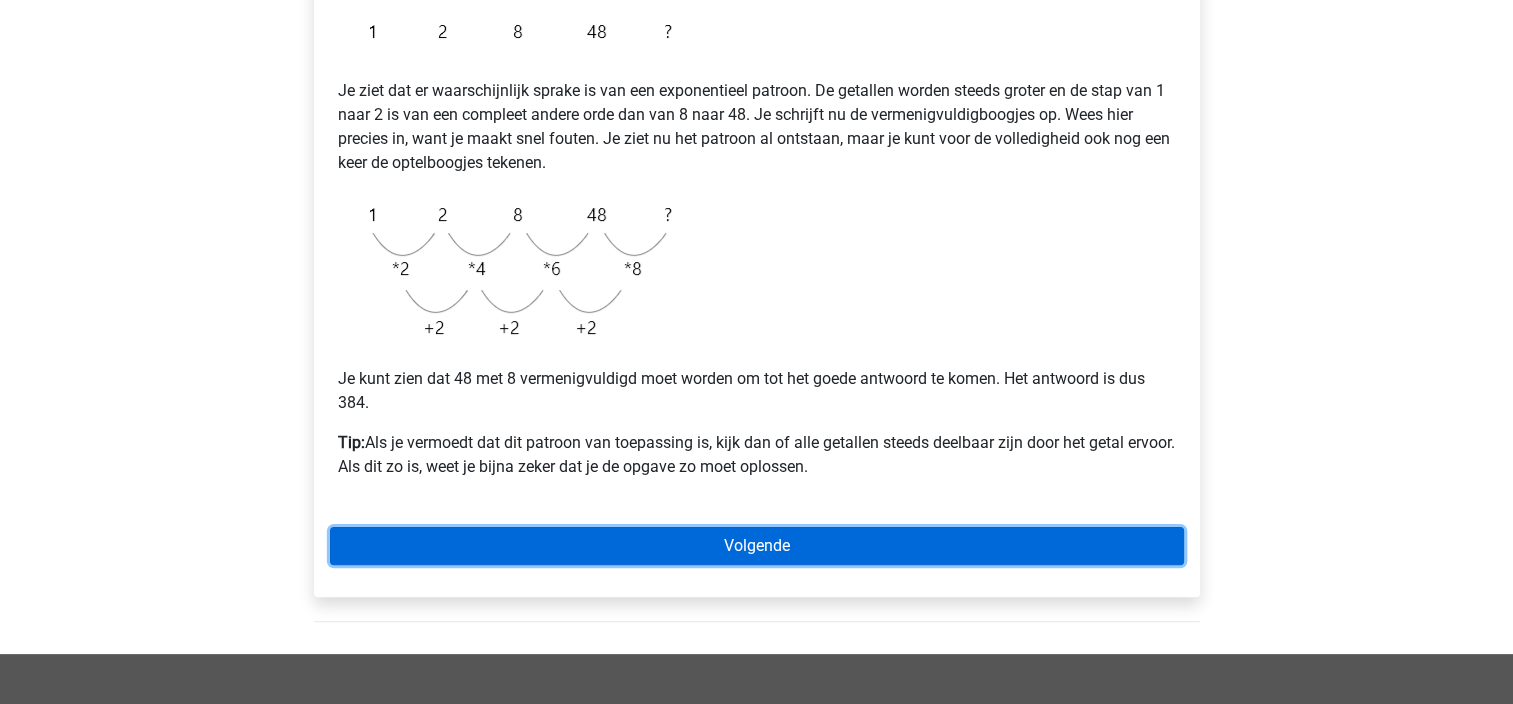 click on "Volgende" at bounding box center [757, 546] 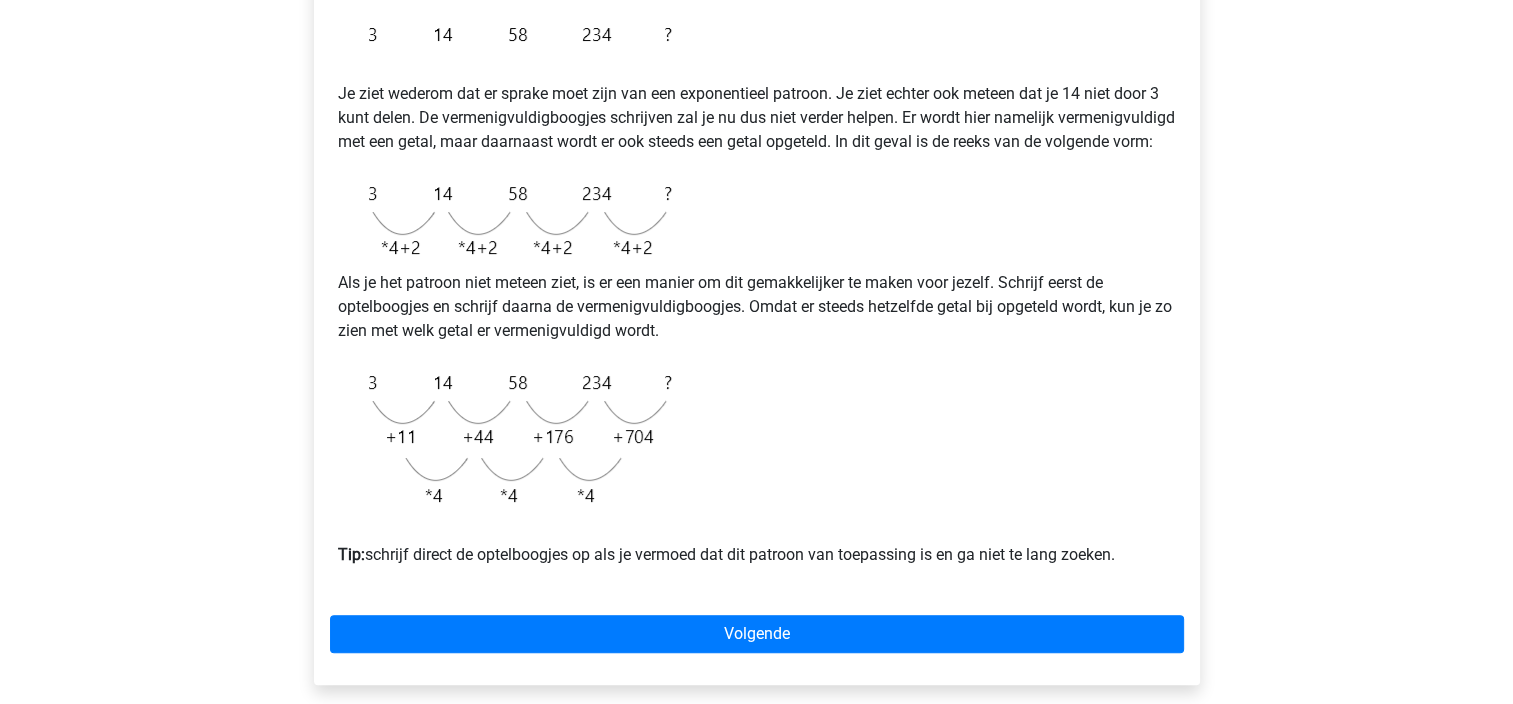 scroll, scrollTop: 500, scrollLeft: 0, axis: vertical 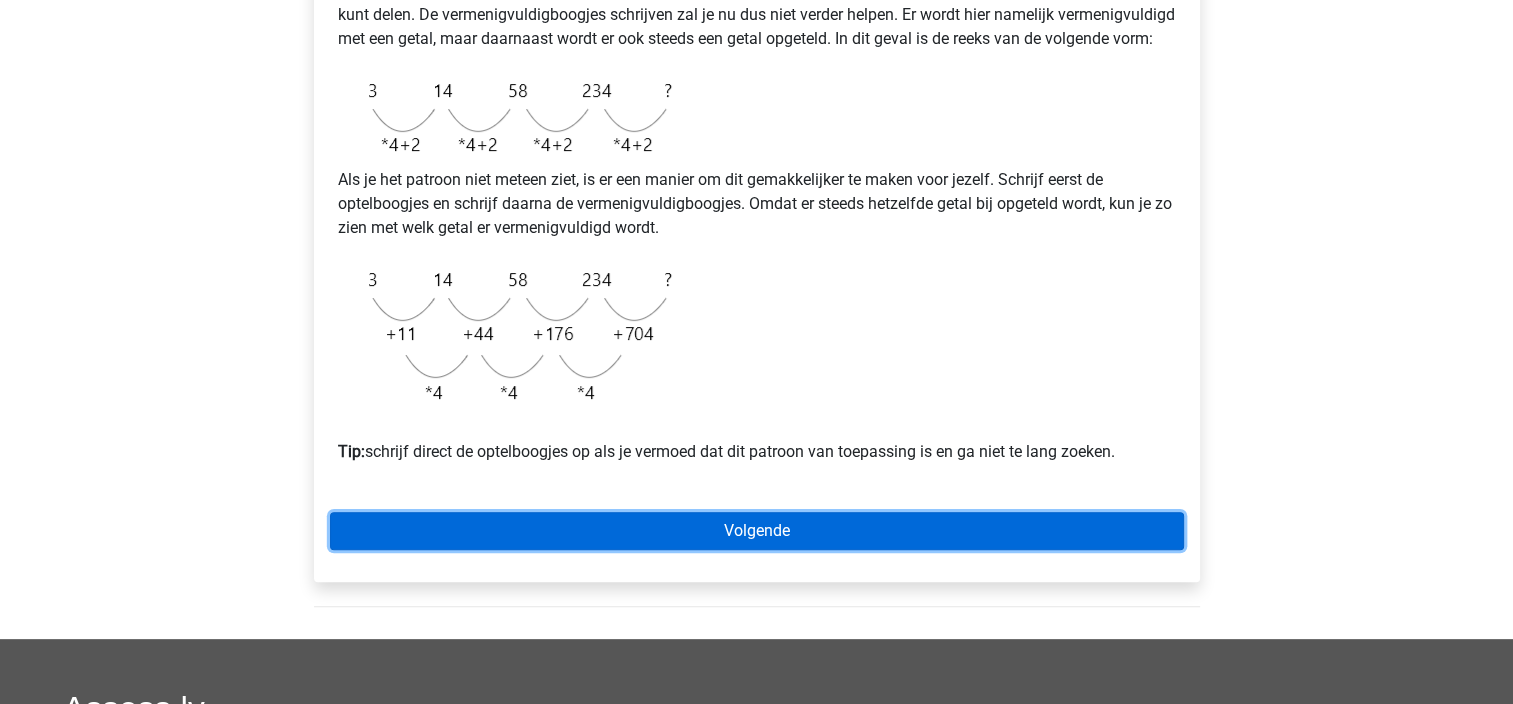 click on "Volgende" at bounding box center [757, 531] 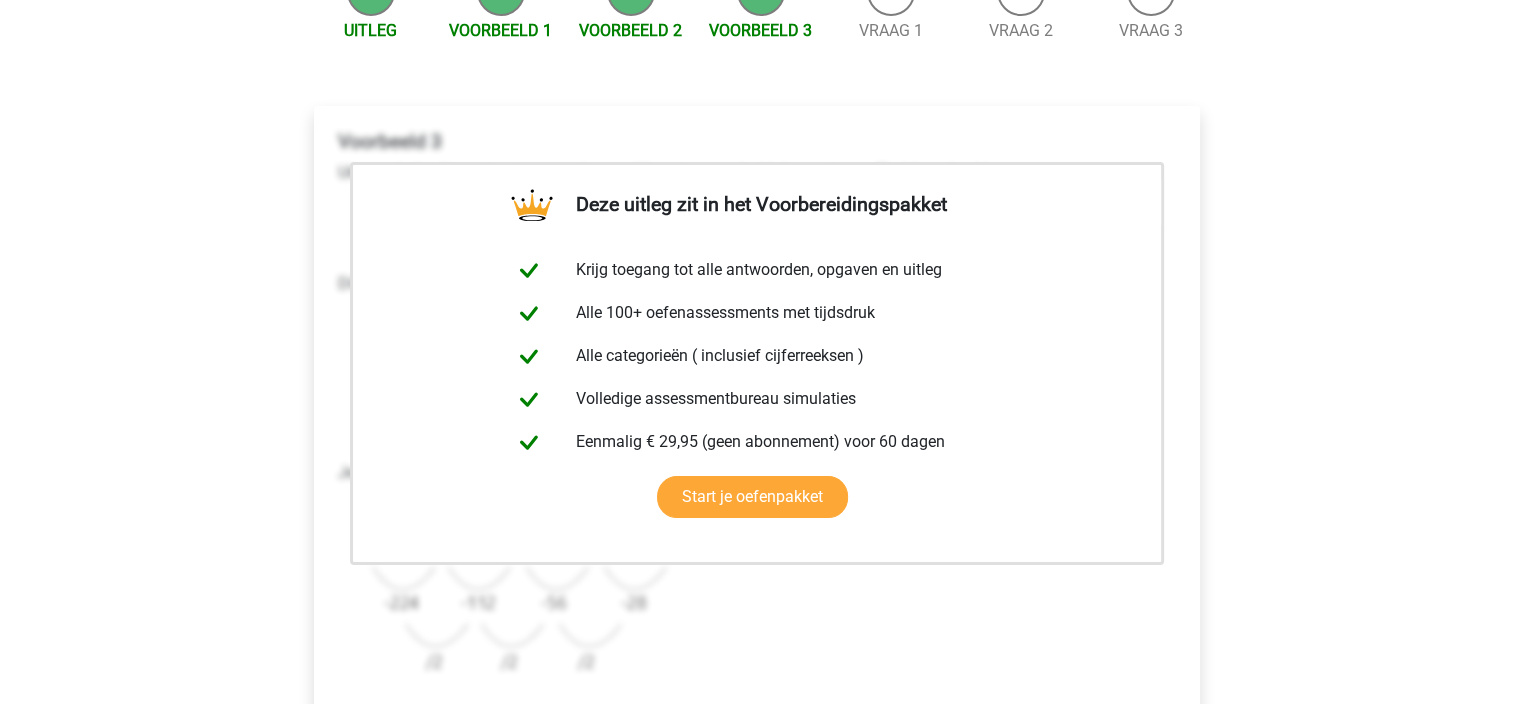 scroll, scrollTop: 500, scrollLeft: 0, axis: vertical 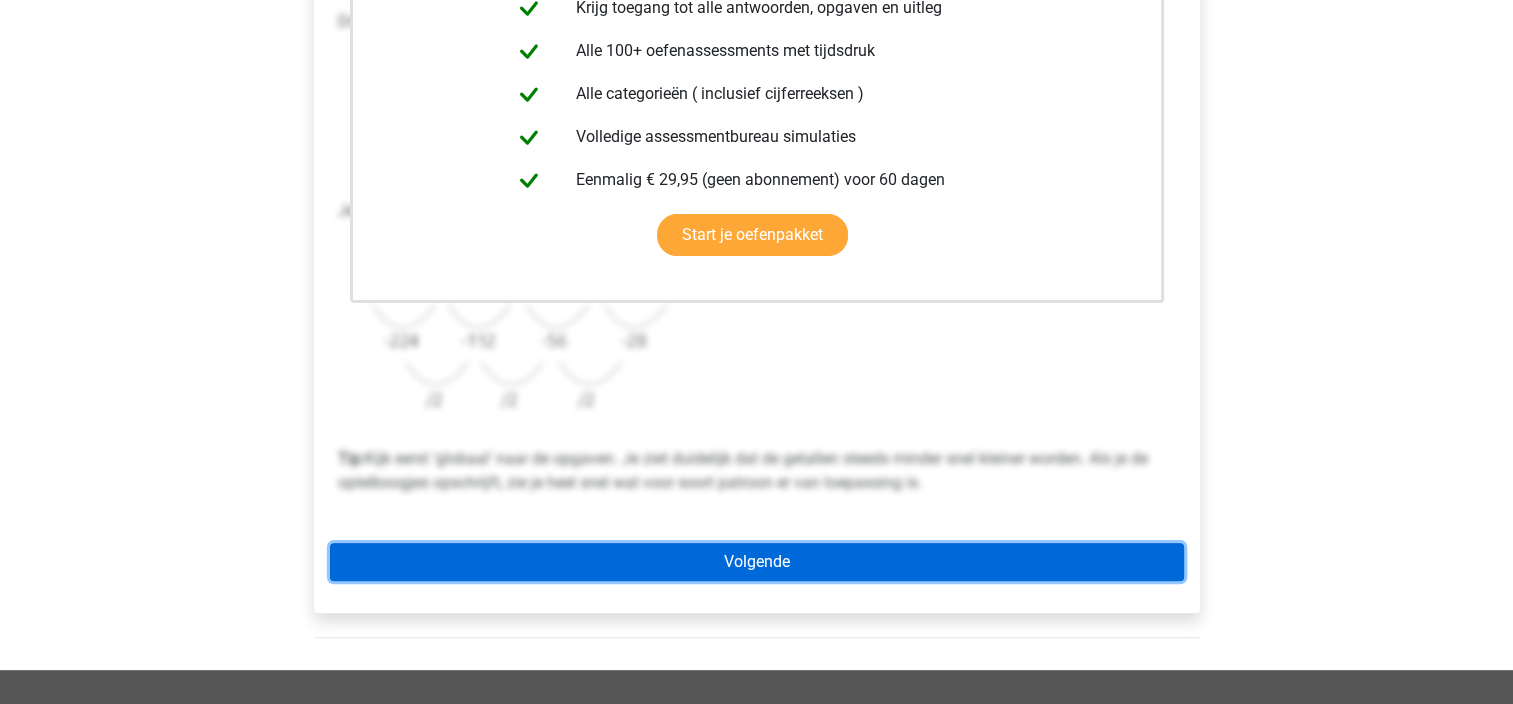 click on "Volgende" at bounding box center (757, 562) 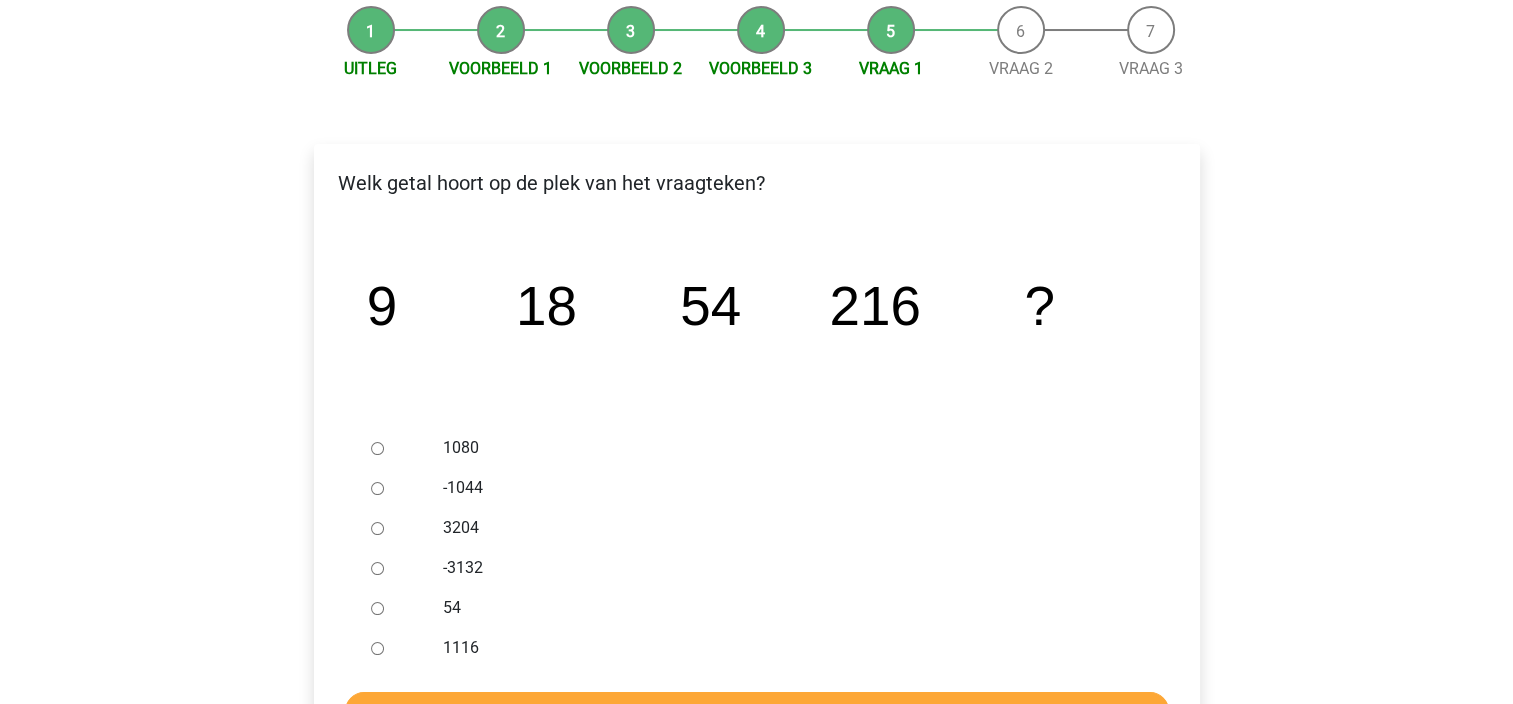 scroll, scrollTop: 300, scrollLeft: 0, axis: vertical 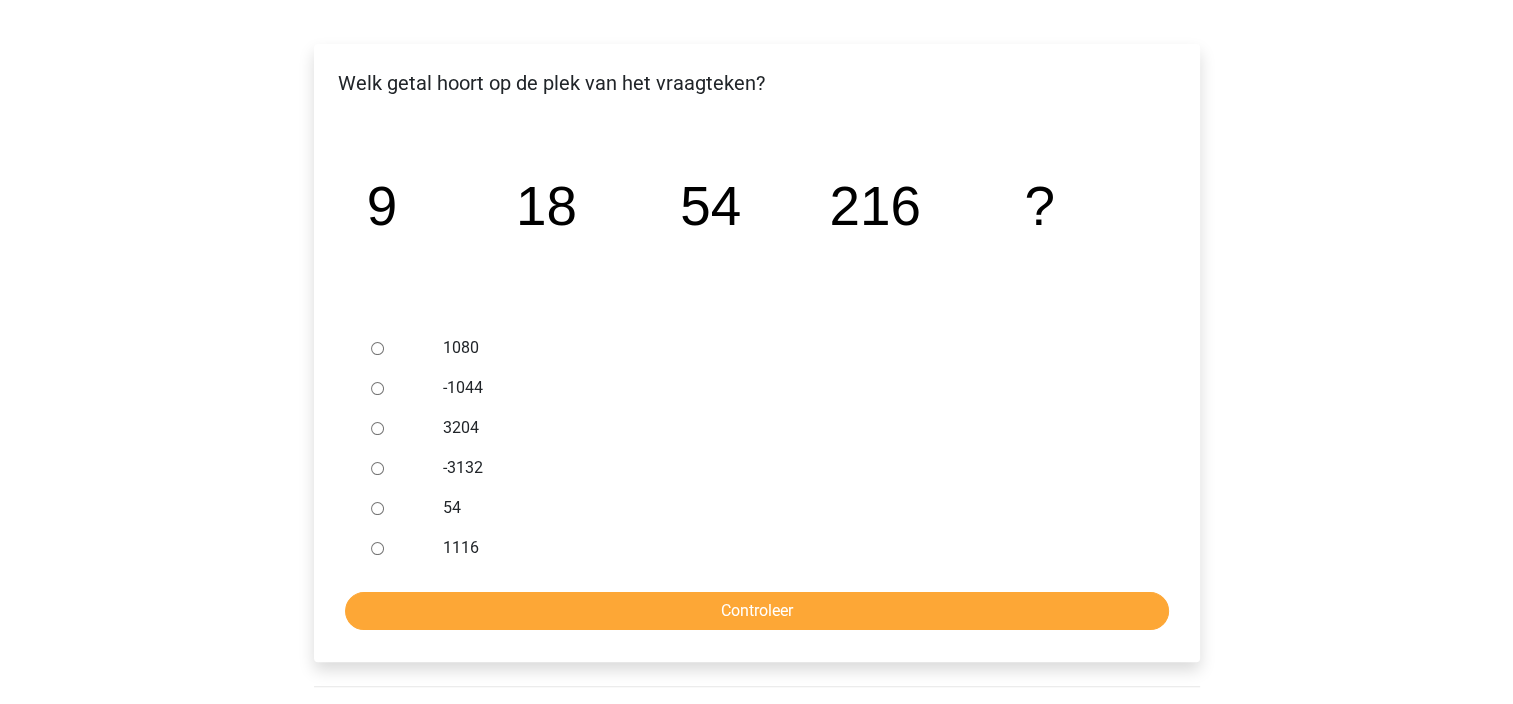 click on "1080" at bounding box center [377, 348] 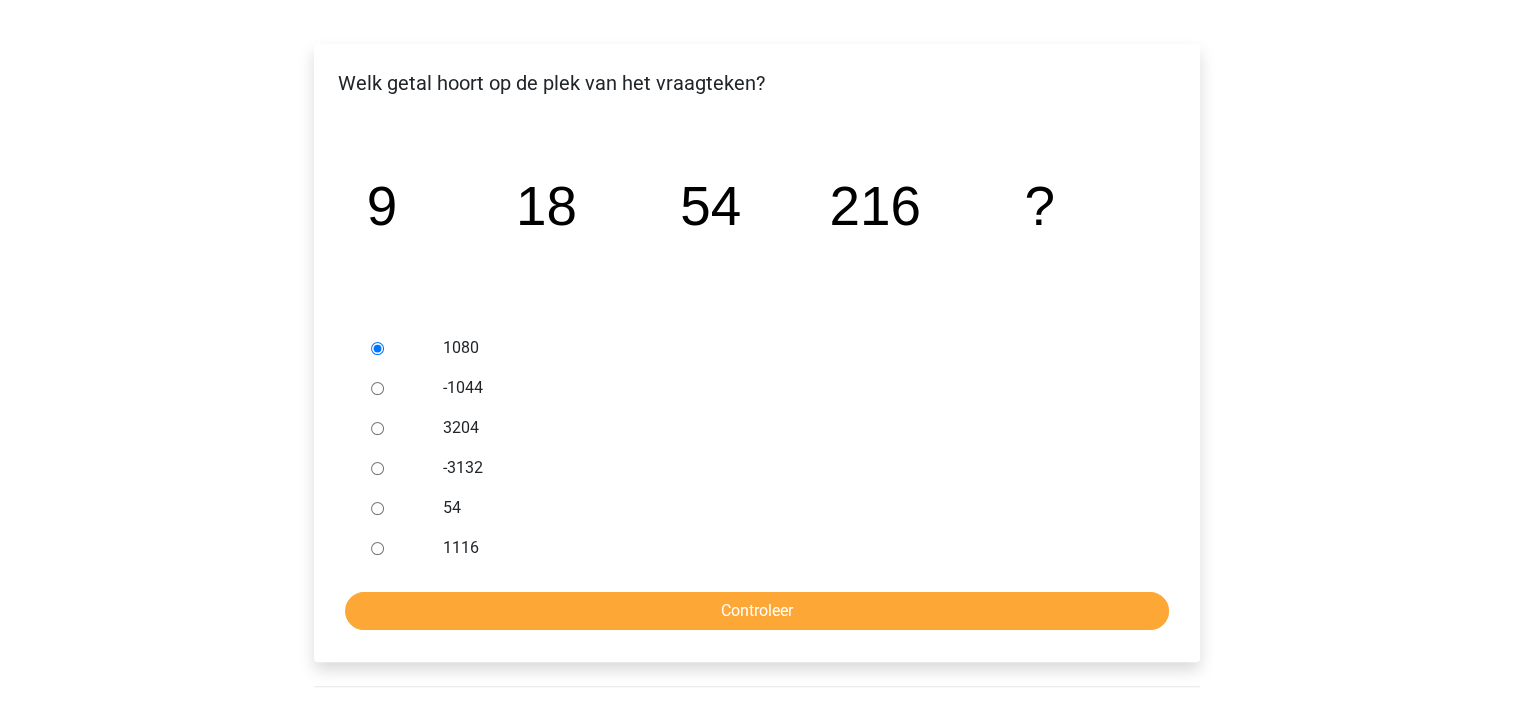 click on "1080" at bounding box center (377, 348) 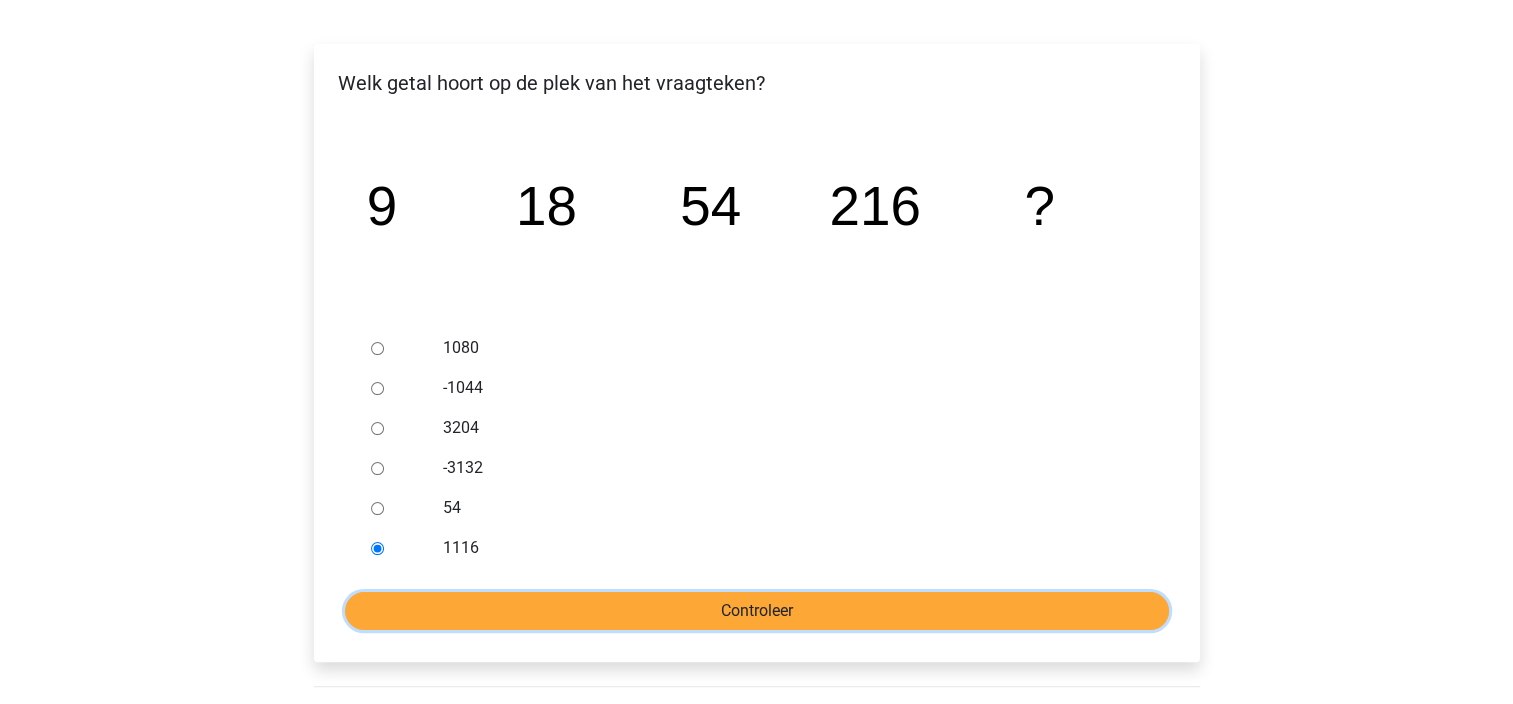 click on "Controleer" at bounding box center (757, 611) 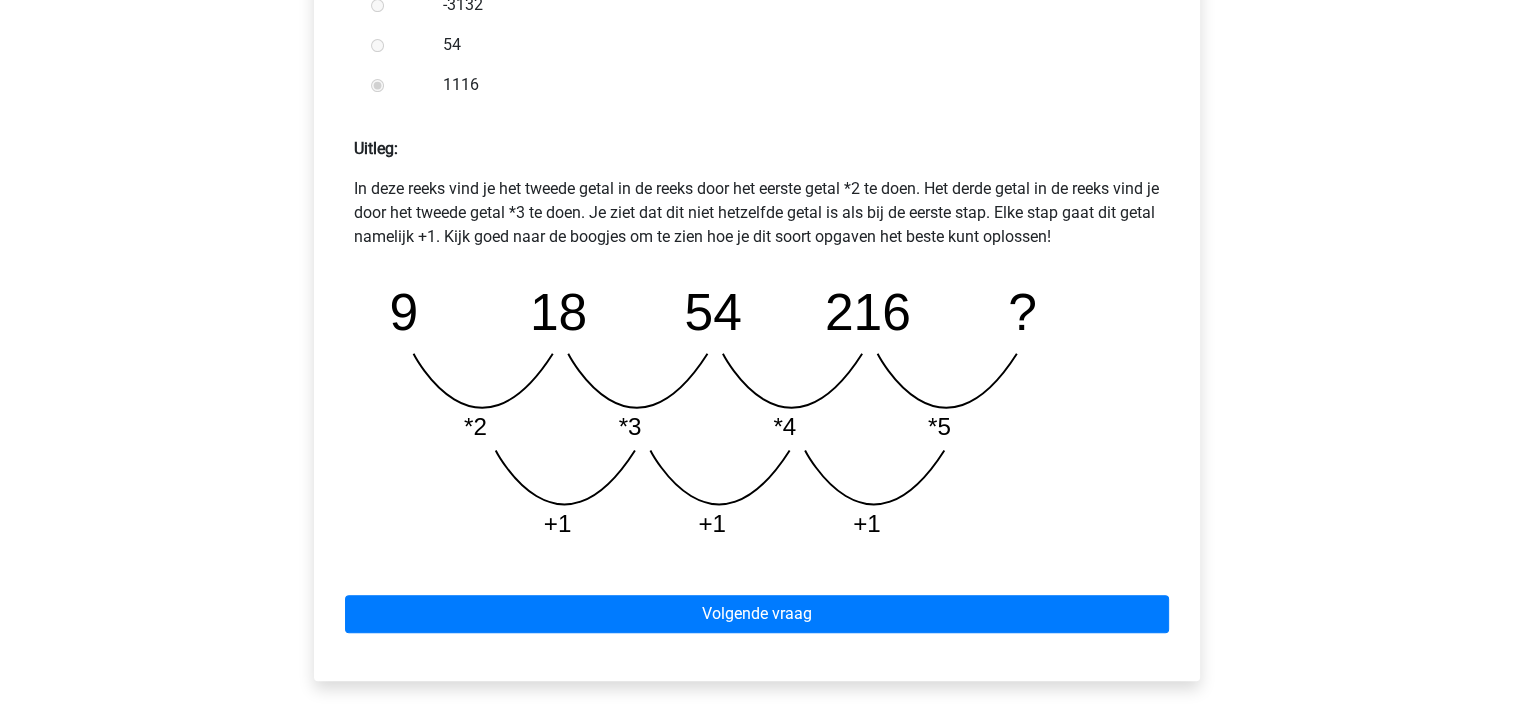 scroll, scrollTop: 900, scrollLeft: 0, axis: vertical 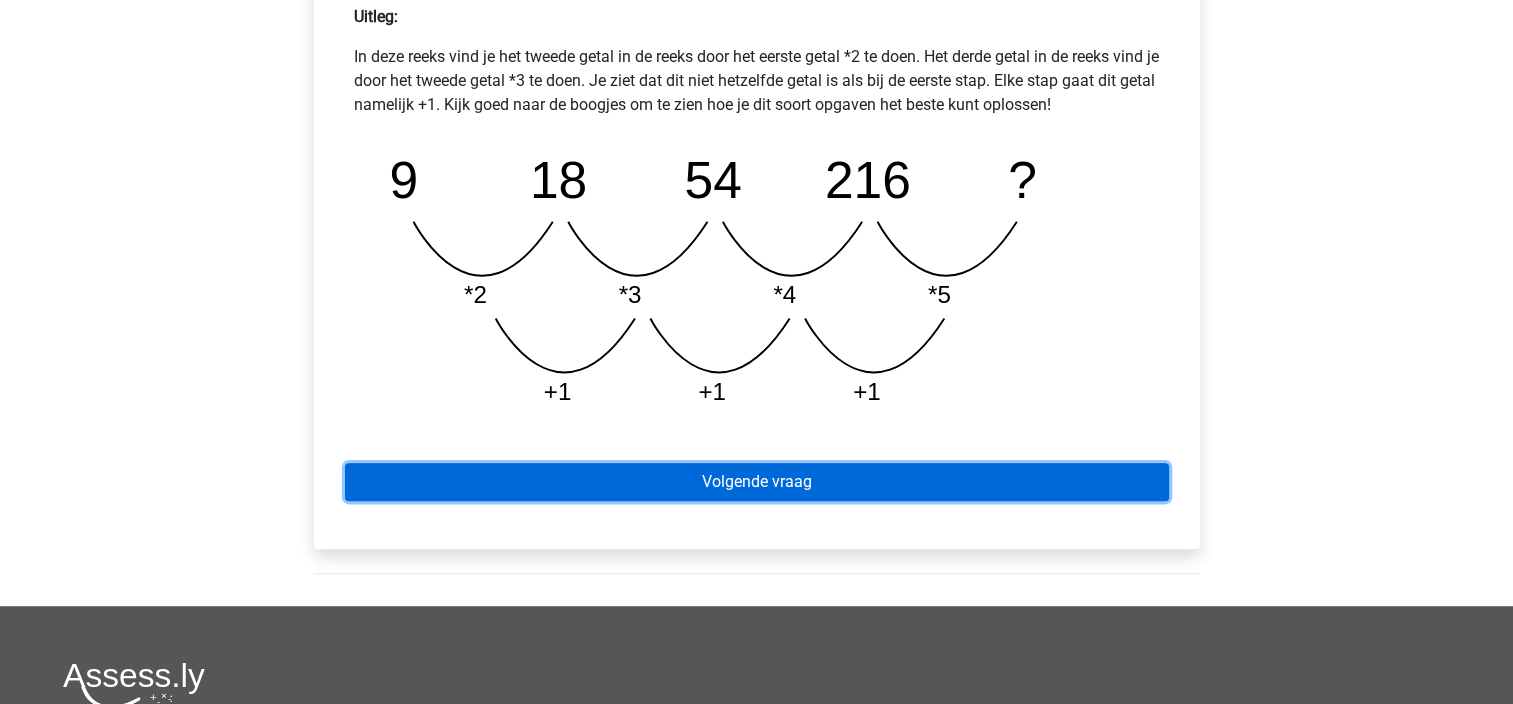 click on "Volgende vraag" at bounding box center [757, 482] 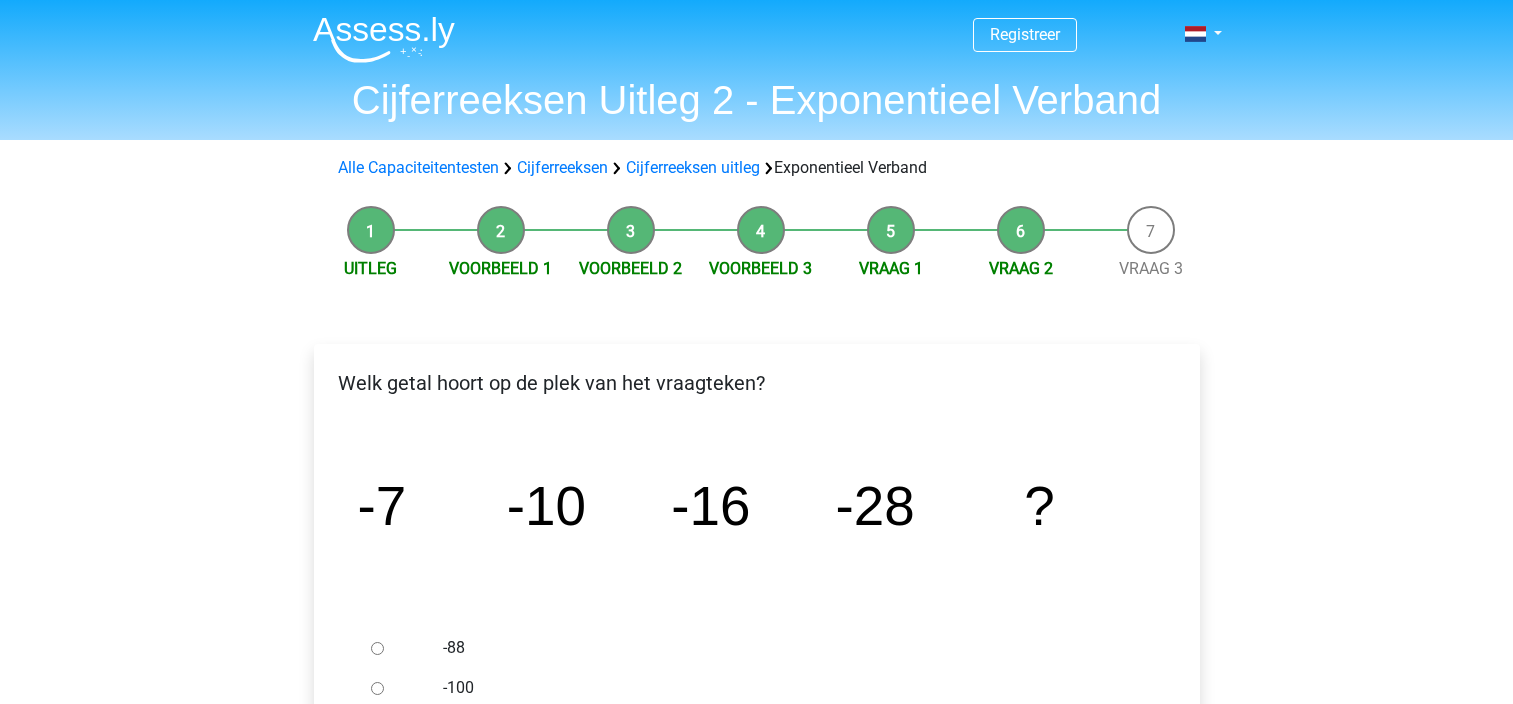 scroll, scrollTop: 0, scrollLeft: 0, axis: both 